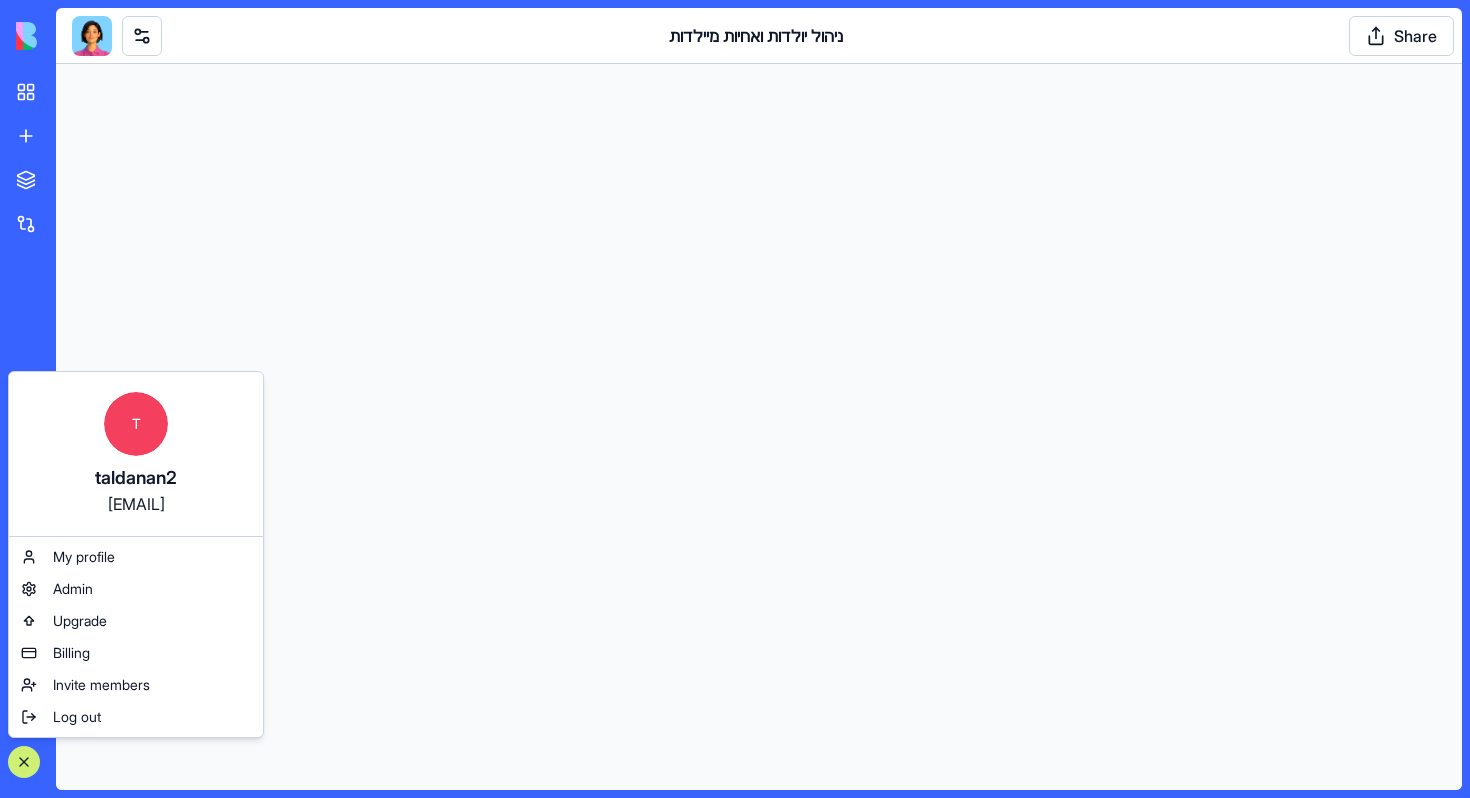 scroll, scrollTop: 0, scrollLeft: 0, axis: both 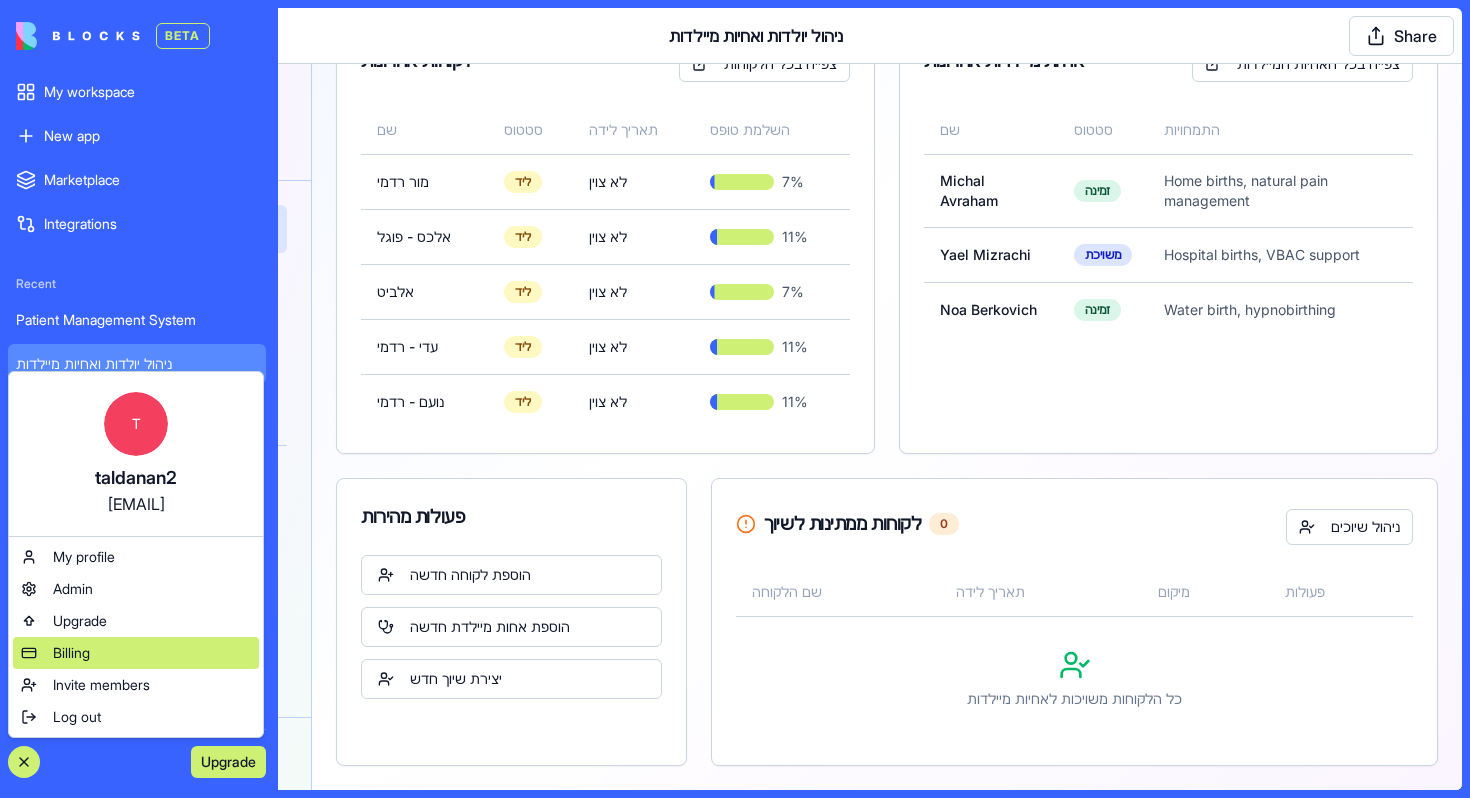 click on "Billing" at bounding box center [136, 653] 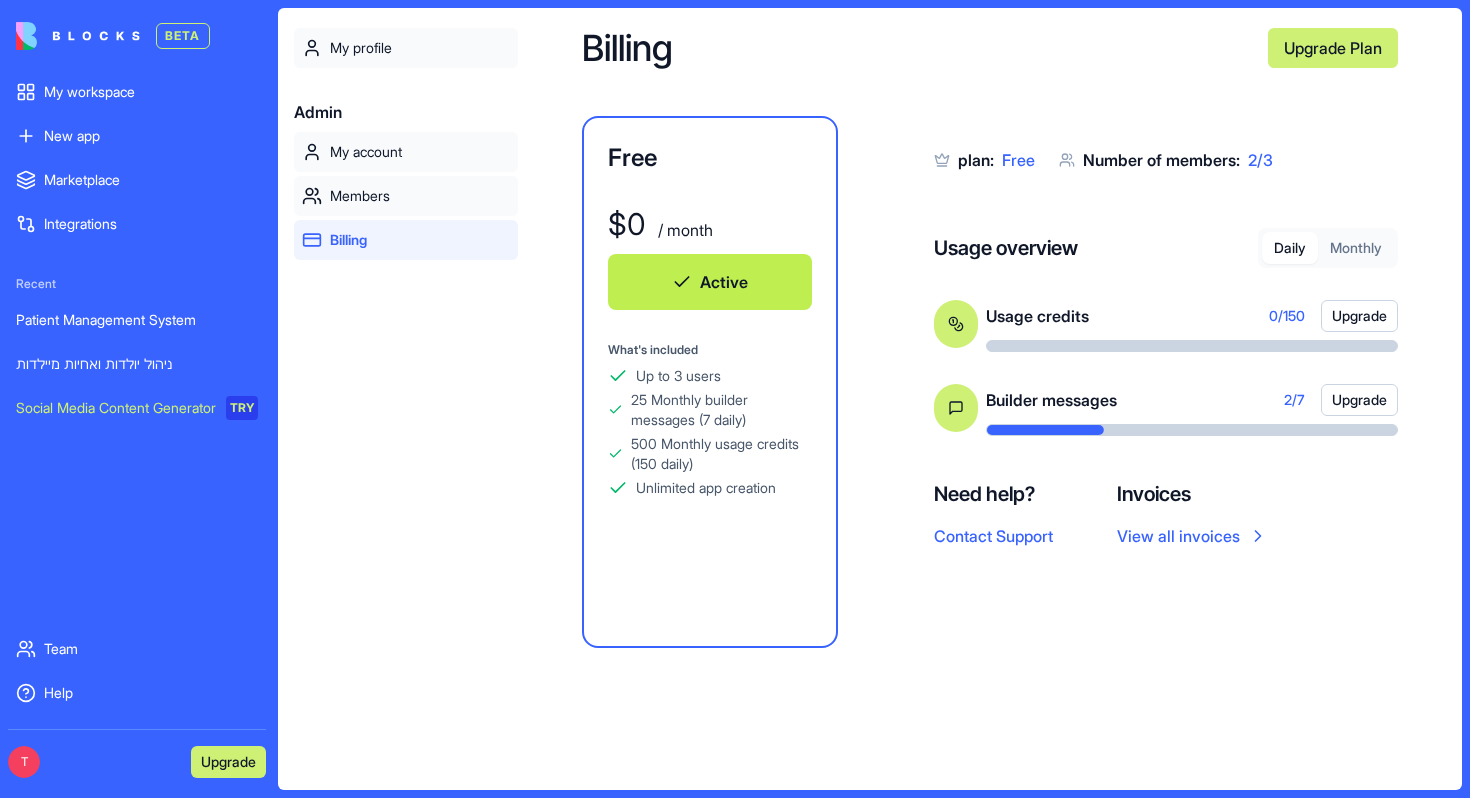 scroll, scrollTop: 64, scrollLeft: 0, axis: vertical 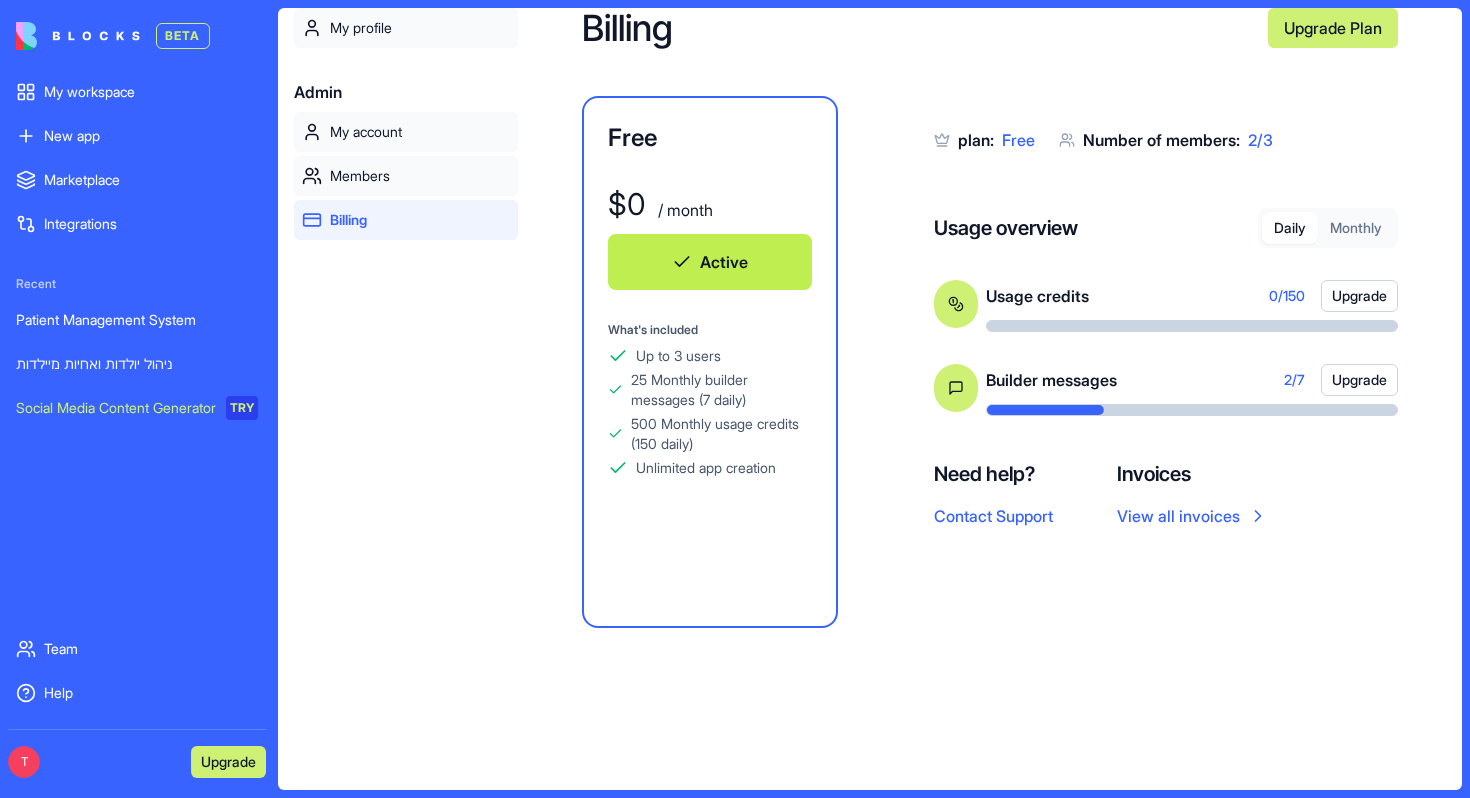 click on "2  /  3" at bounding box center (1260, 140) 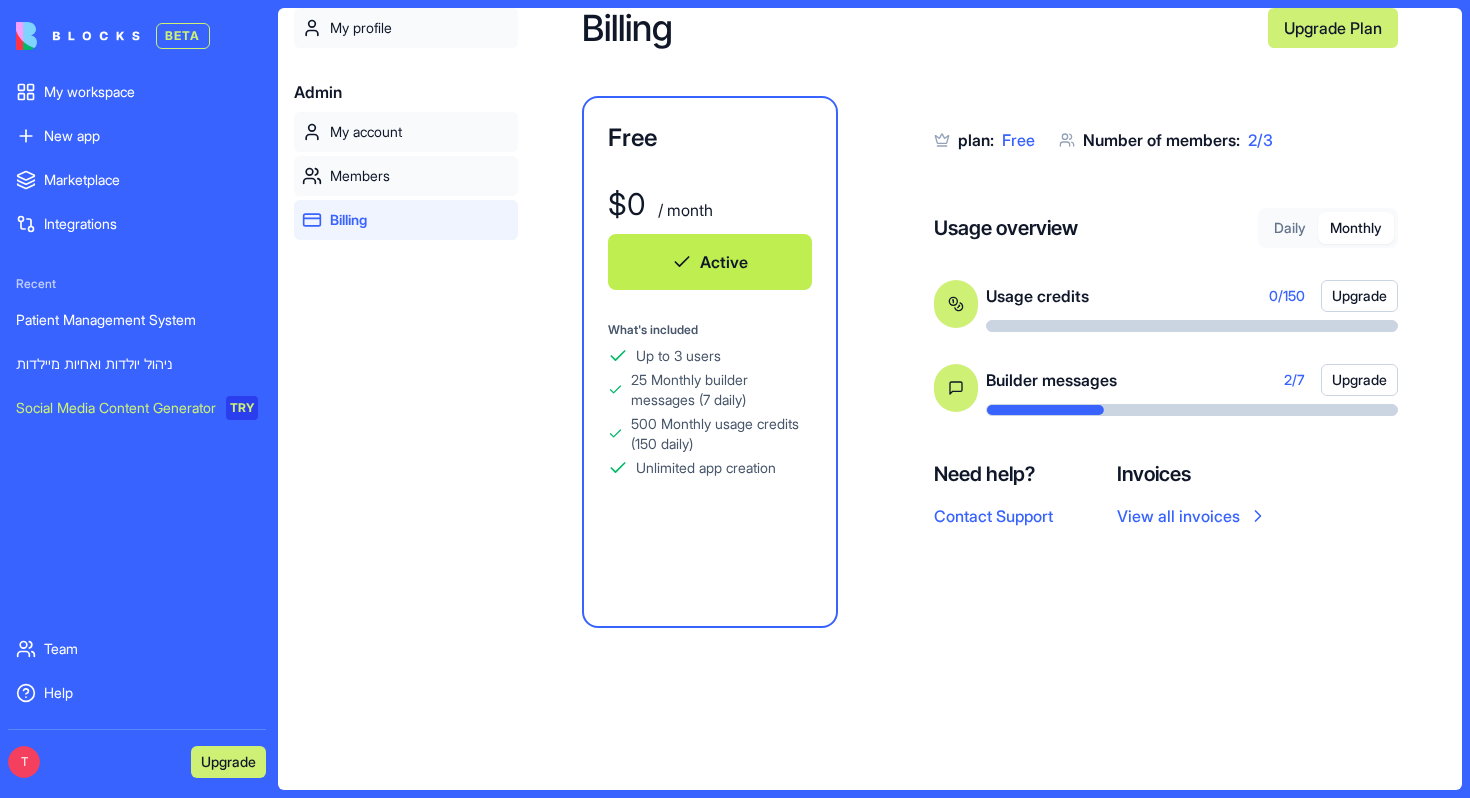 click on "Monthly" at bounding box center (1356, 228) 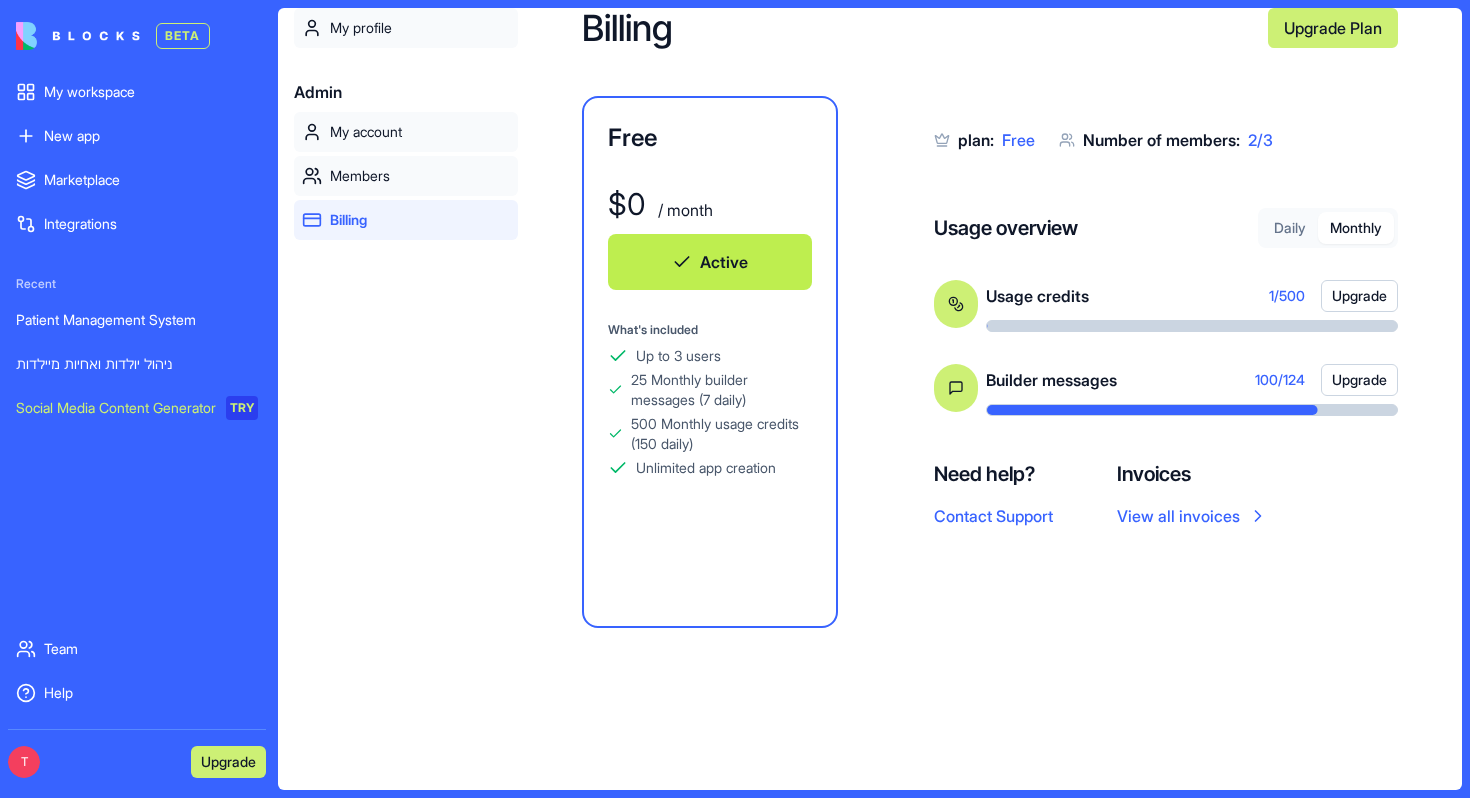 click on "plan: Free" at bounding box center [996, 140] 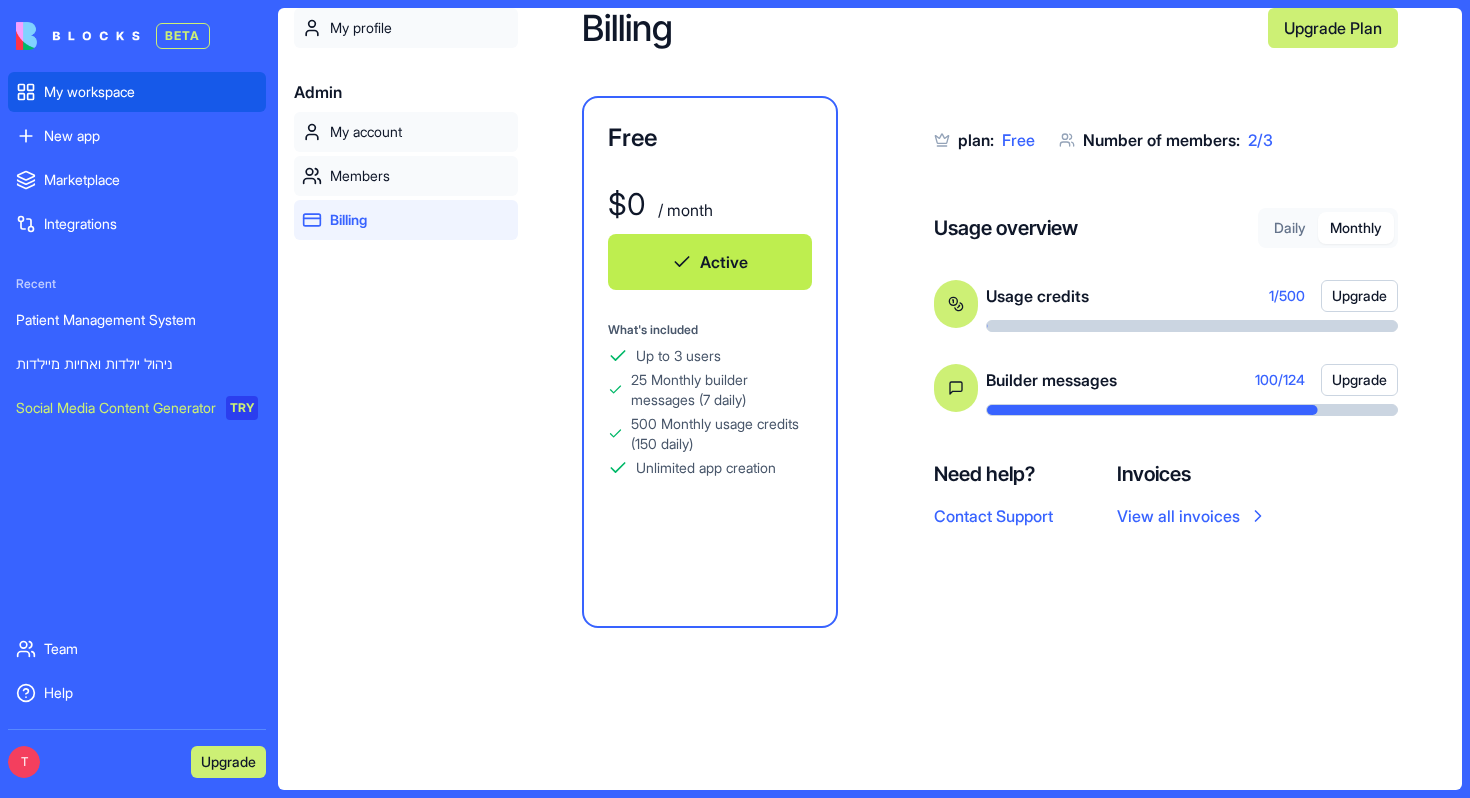 click on "My workspace" at bounding box center (151, 92) 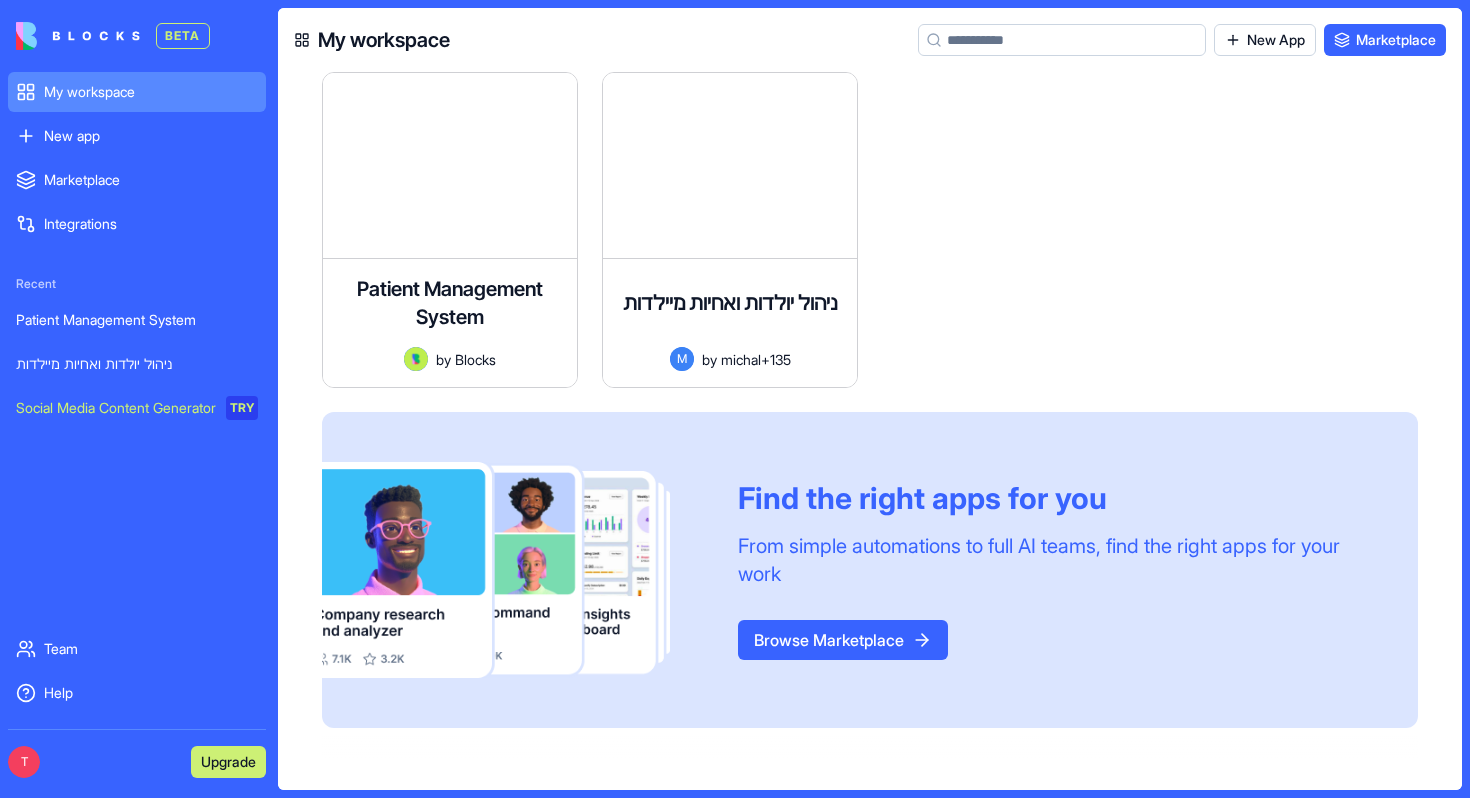 scroll, scrollTop: 0, scrollLeft: 0, axis: both 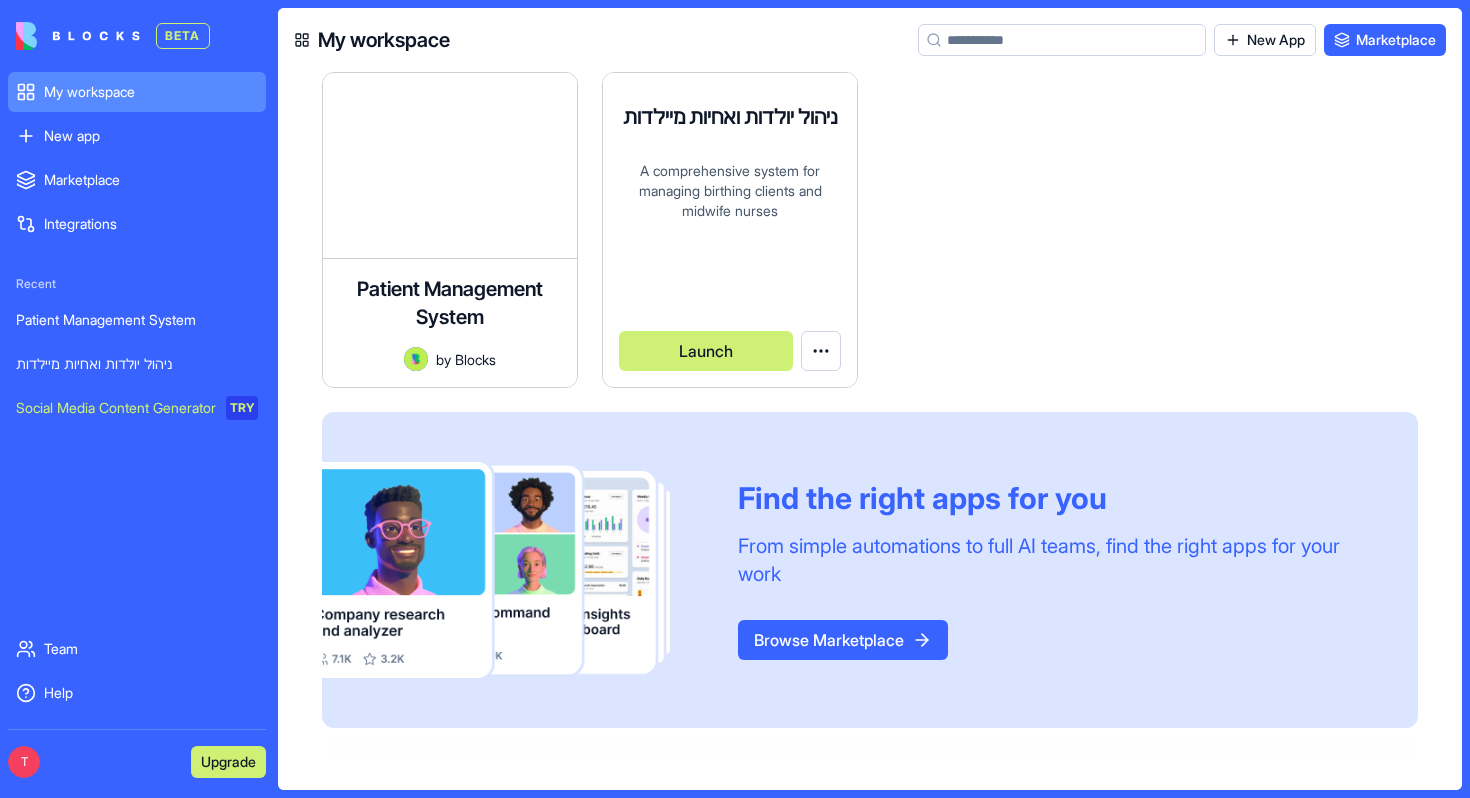 click on "michal+135" at bounding box center [756, 303] 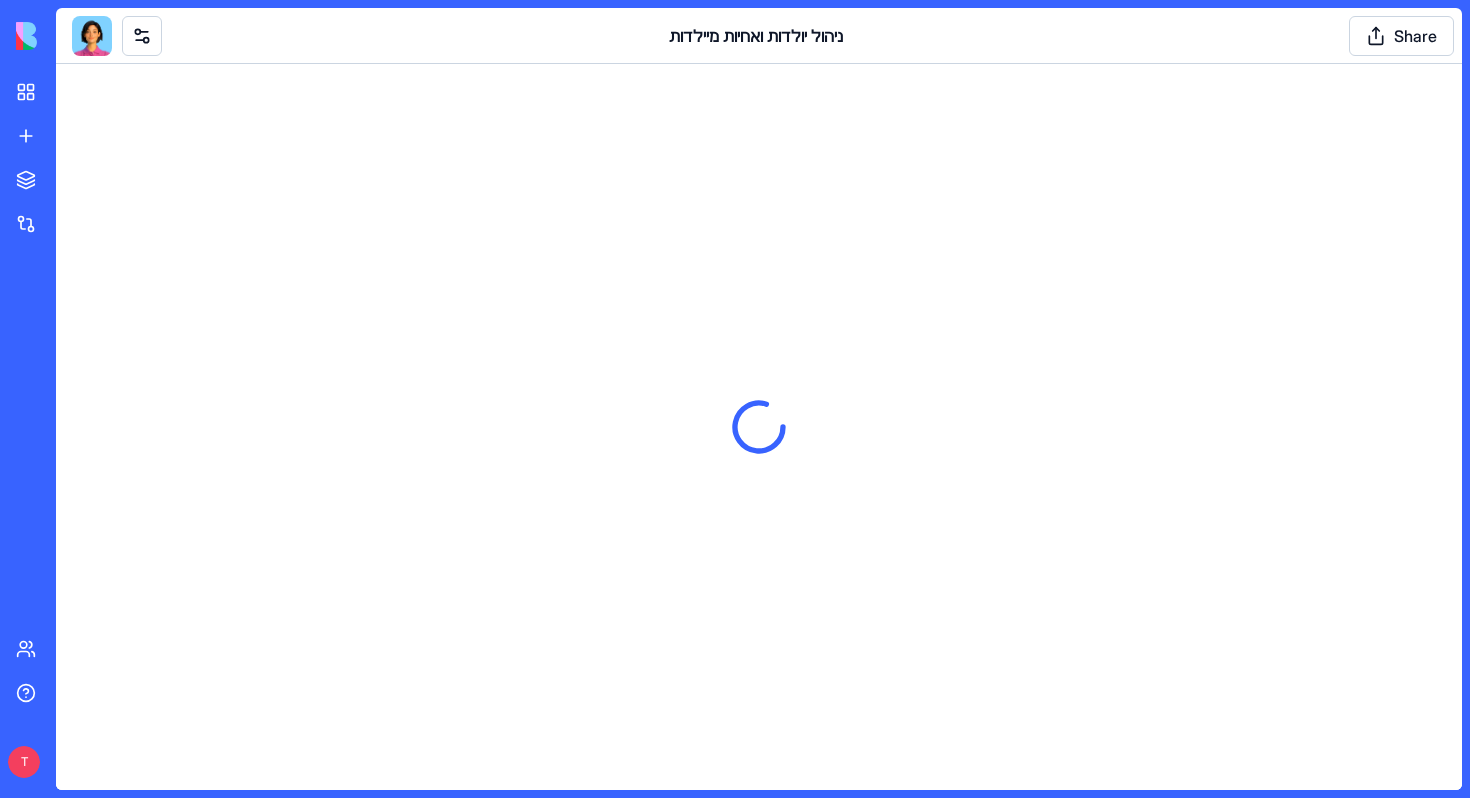 scroll, scrollTop: 0, scrollLeft: 0, axis: both 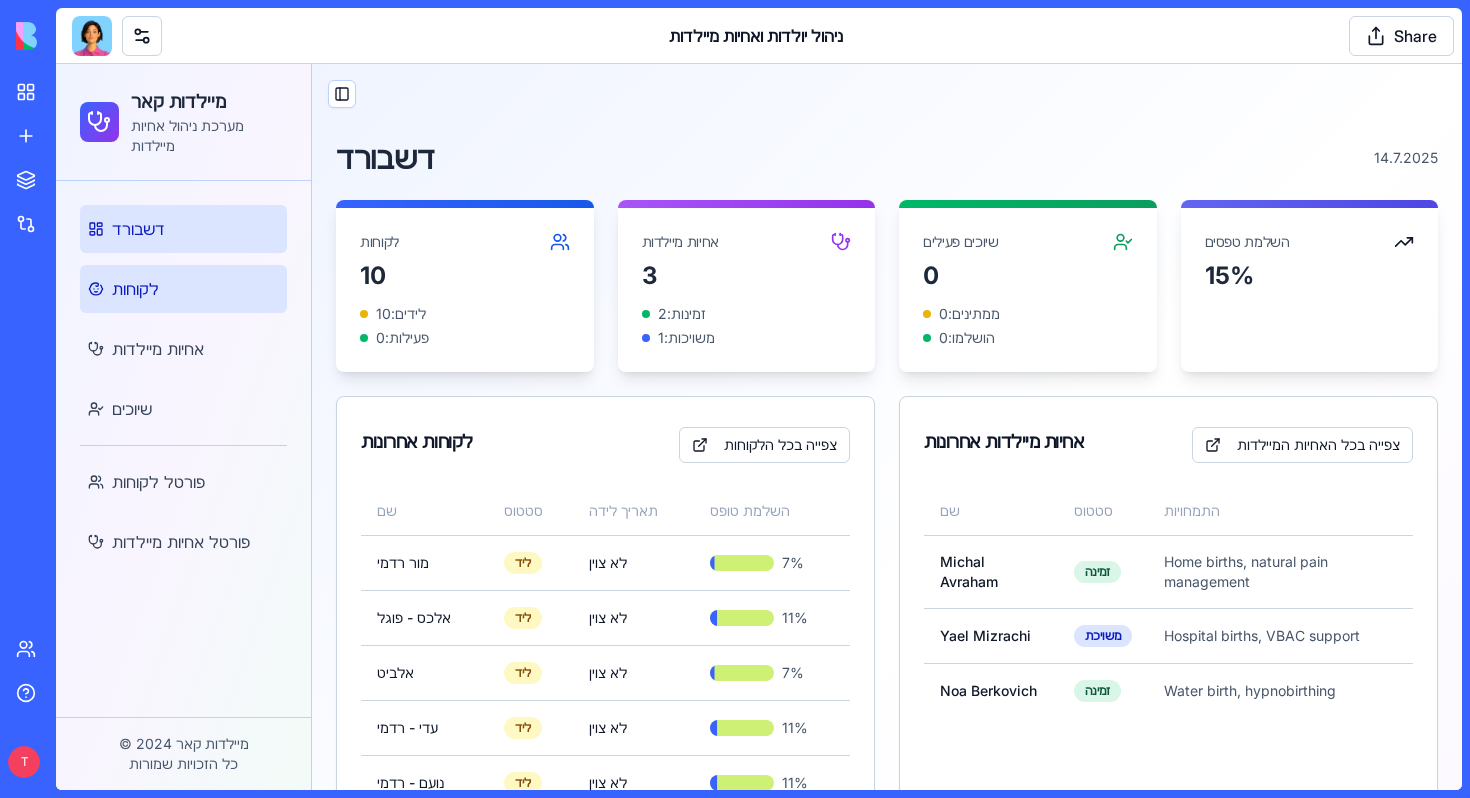 click on "לקוחות" at bounding box center (135, 289) 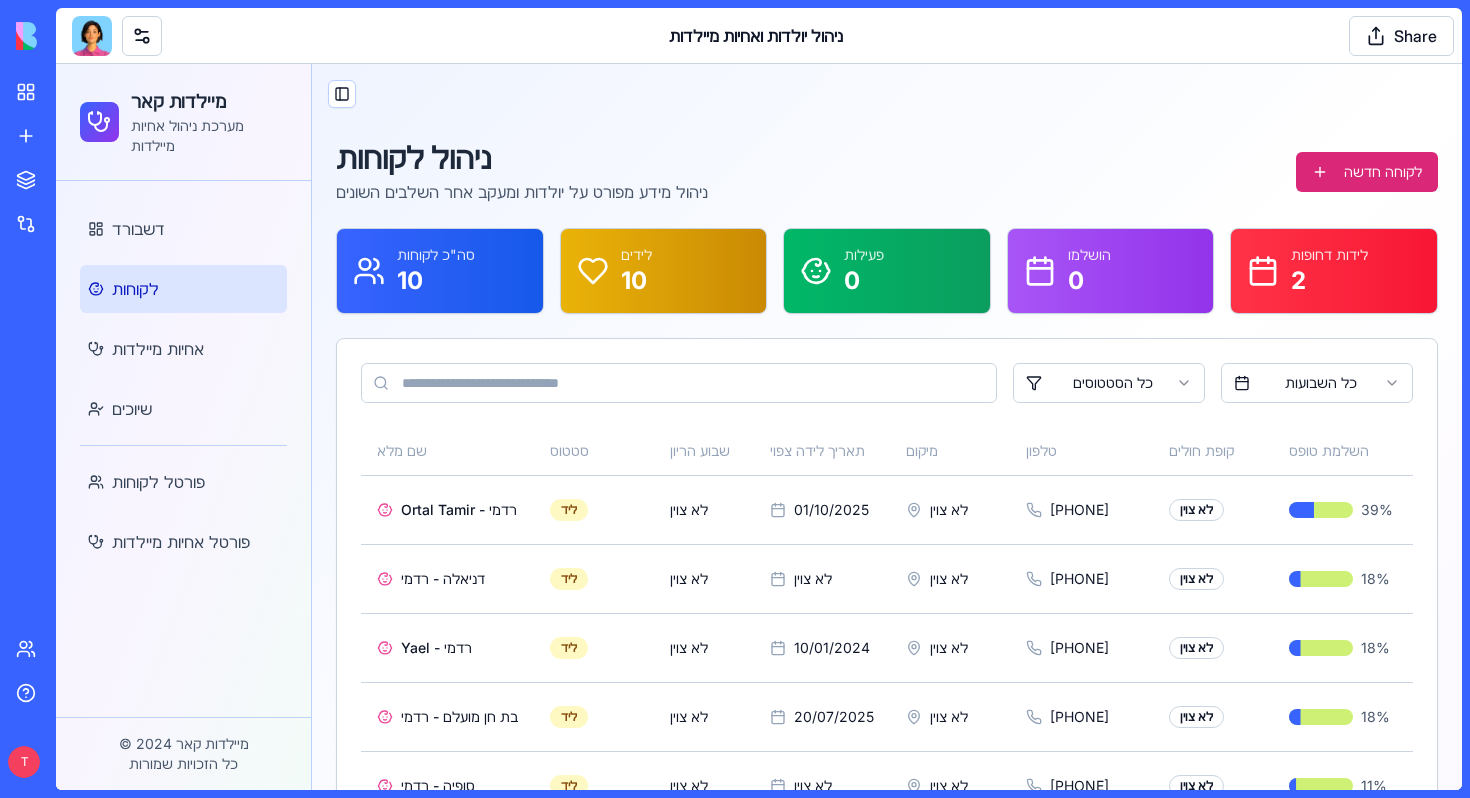 click on "ניהול לקוחות" at bounding box center (522, 158) 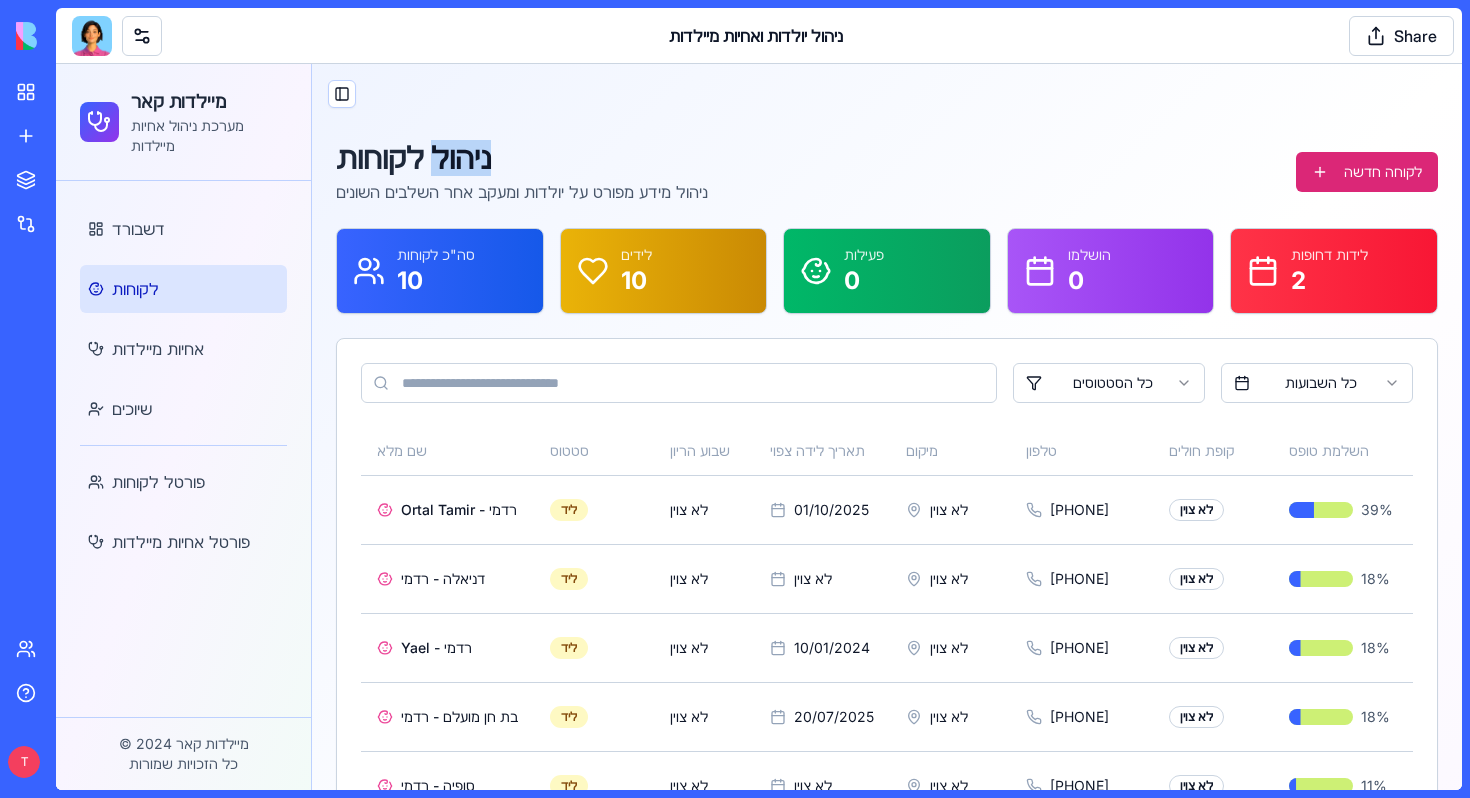 click on "ניהול לקוחות" at bounding box center [522, 158] 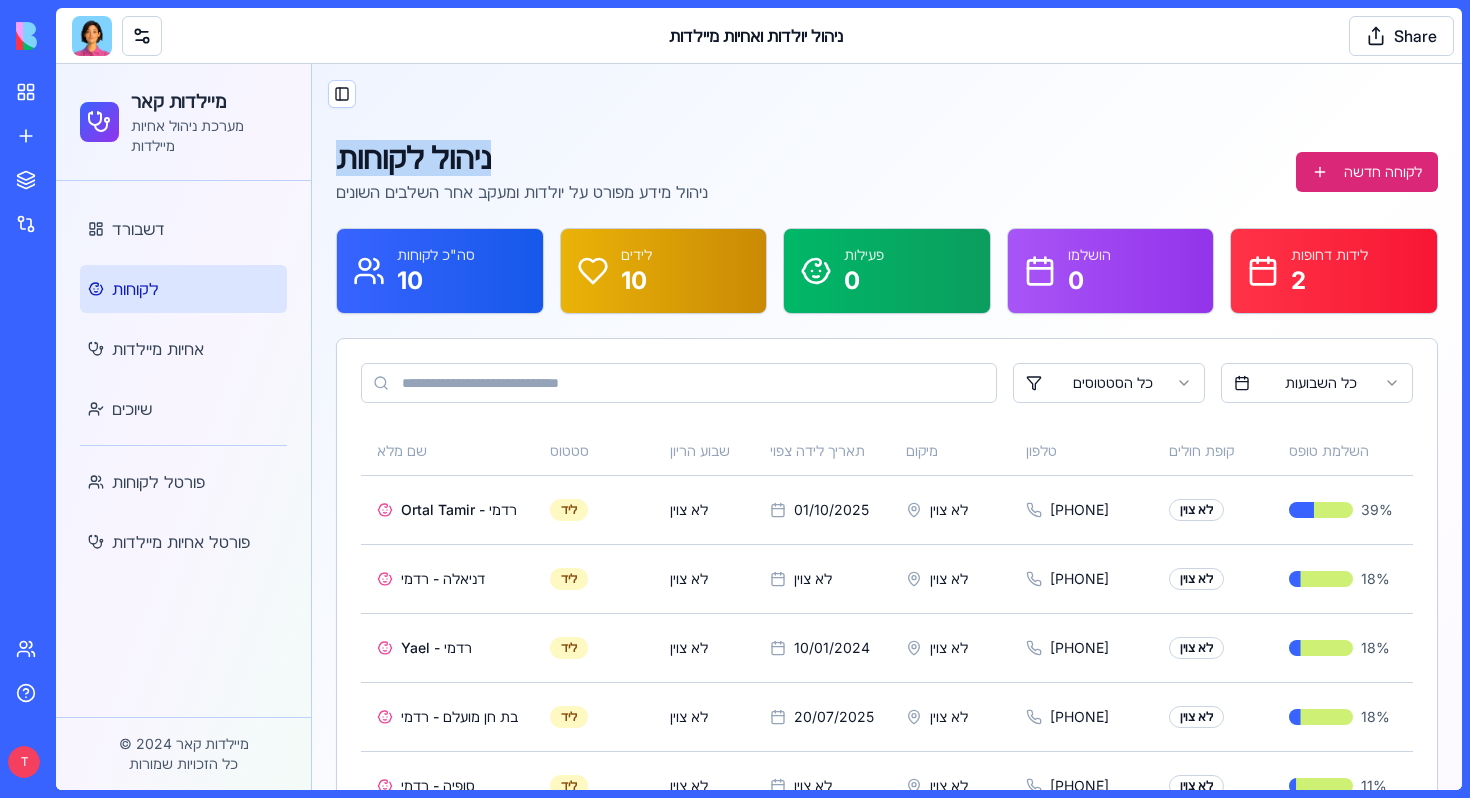 click on "ניהול לקוחות" at bounding box center [522, 158] 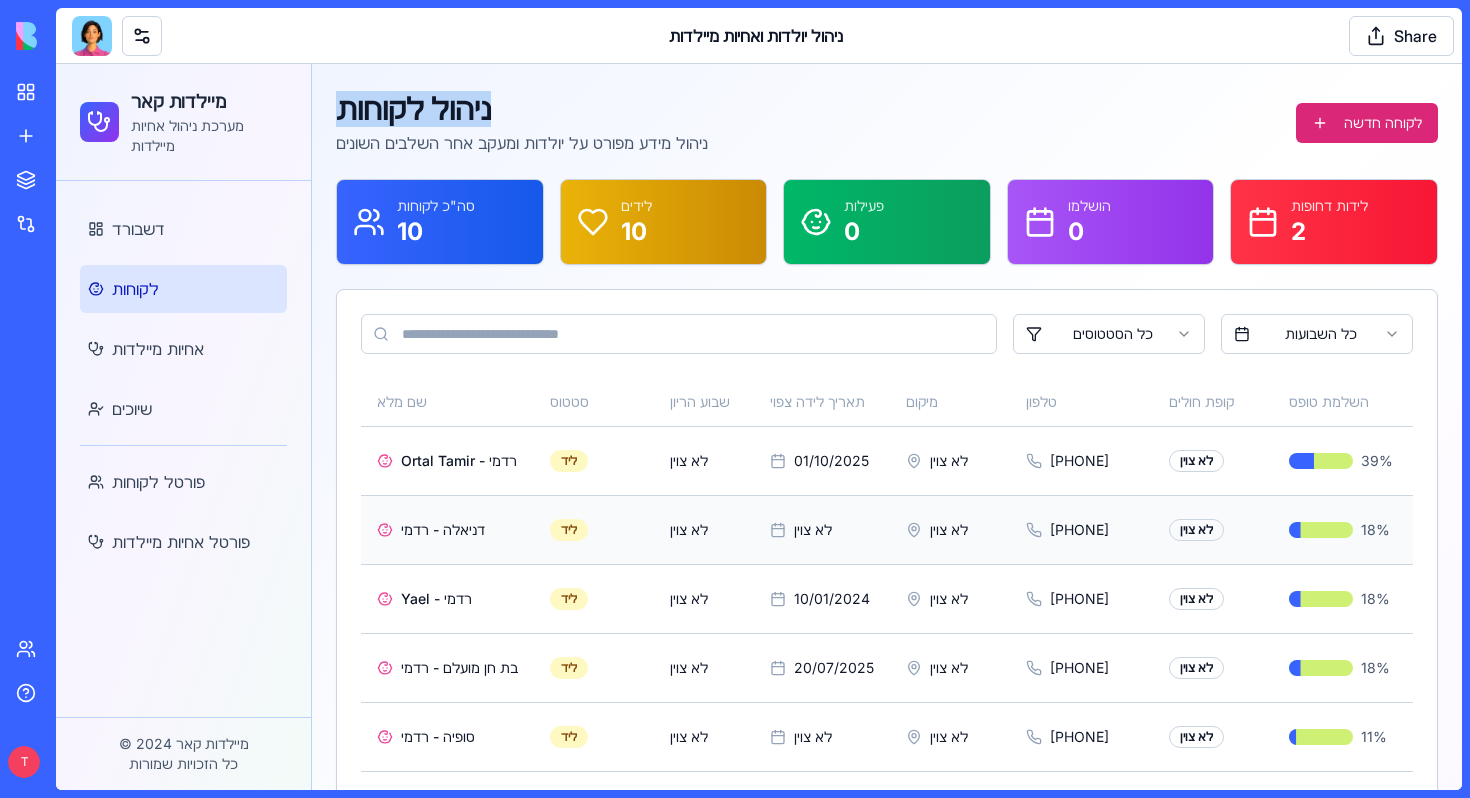 scroll, scrollTop: 48, scrollLeft: 0, axis: vertical 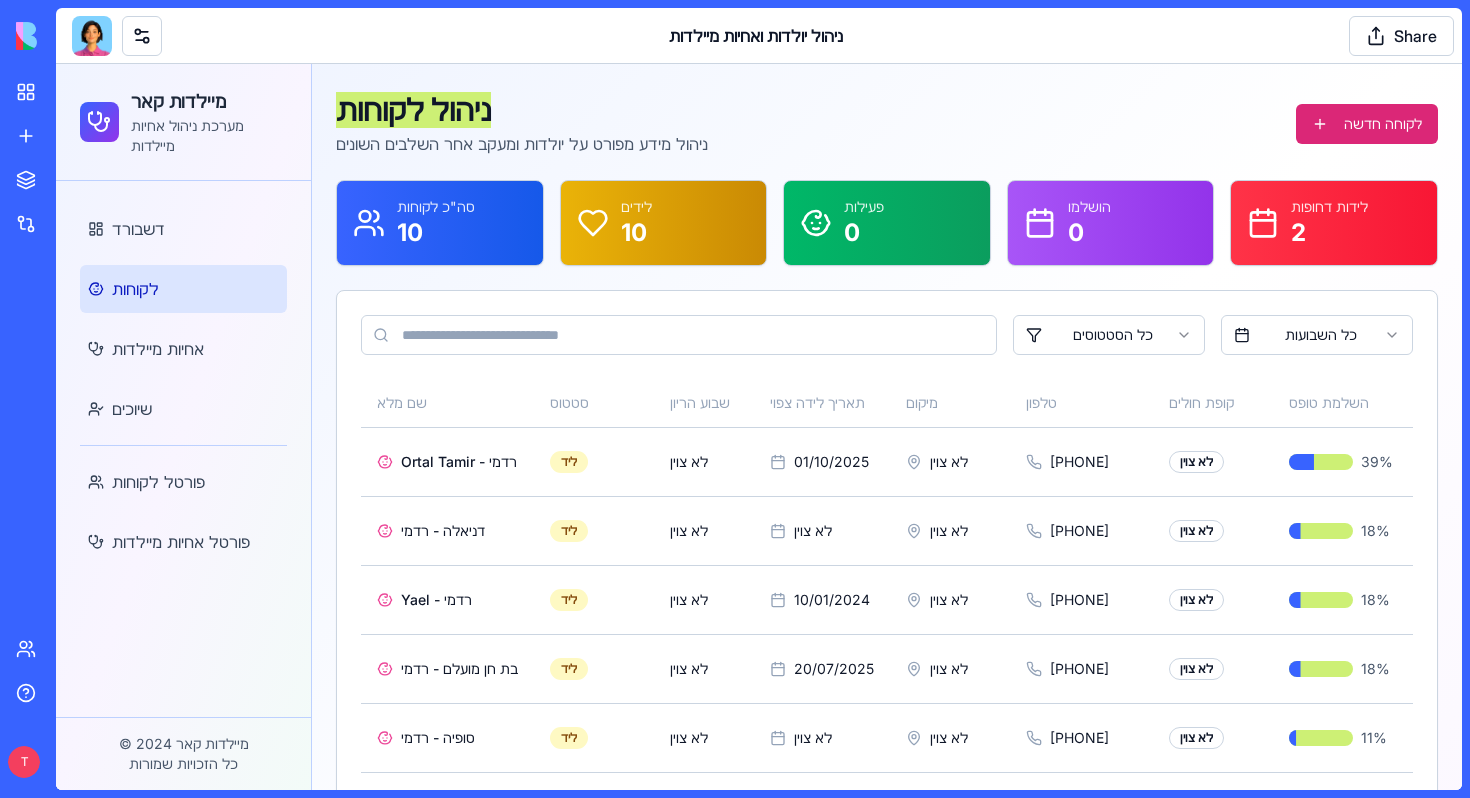 click at bounding box center (92, 36) 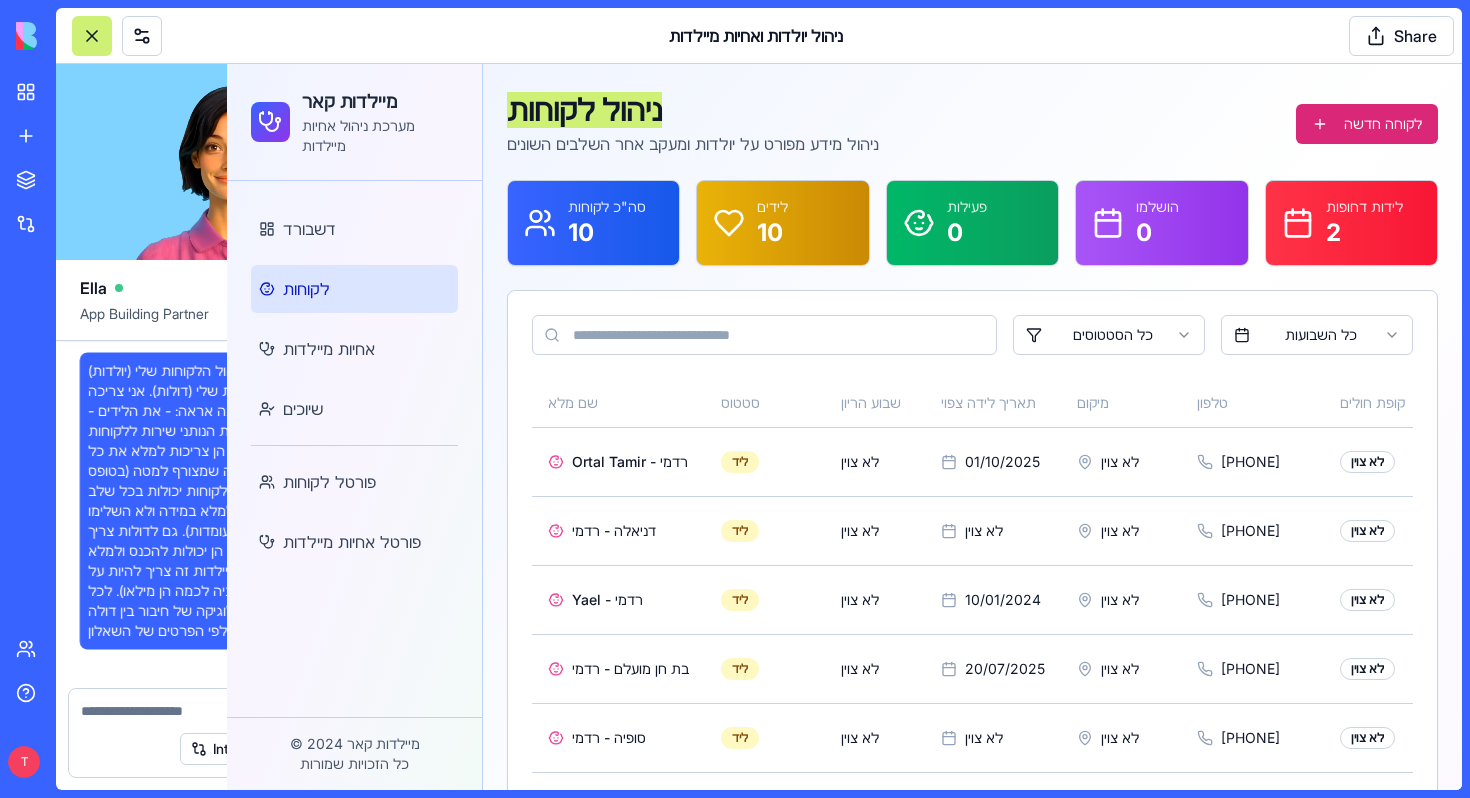 scroll, scrollTop: 86624, scrollLeft: 0, axis: vertical 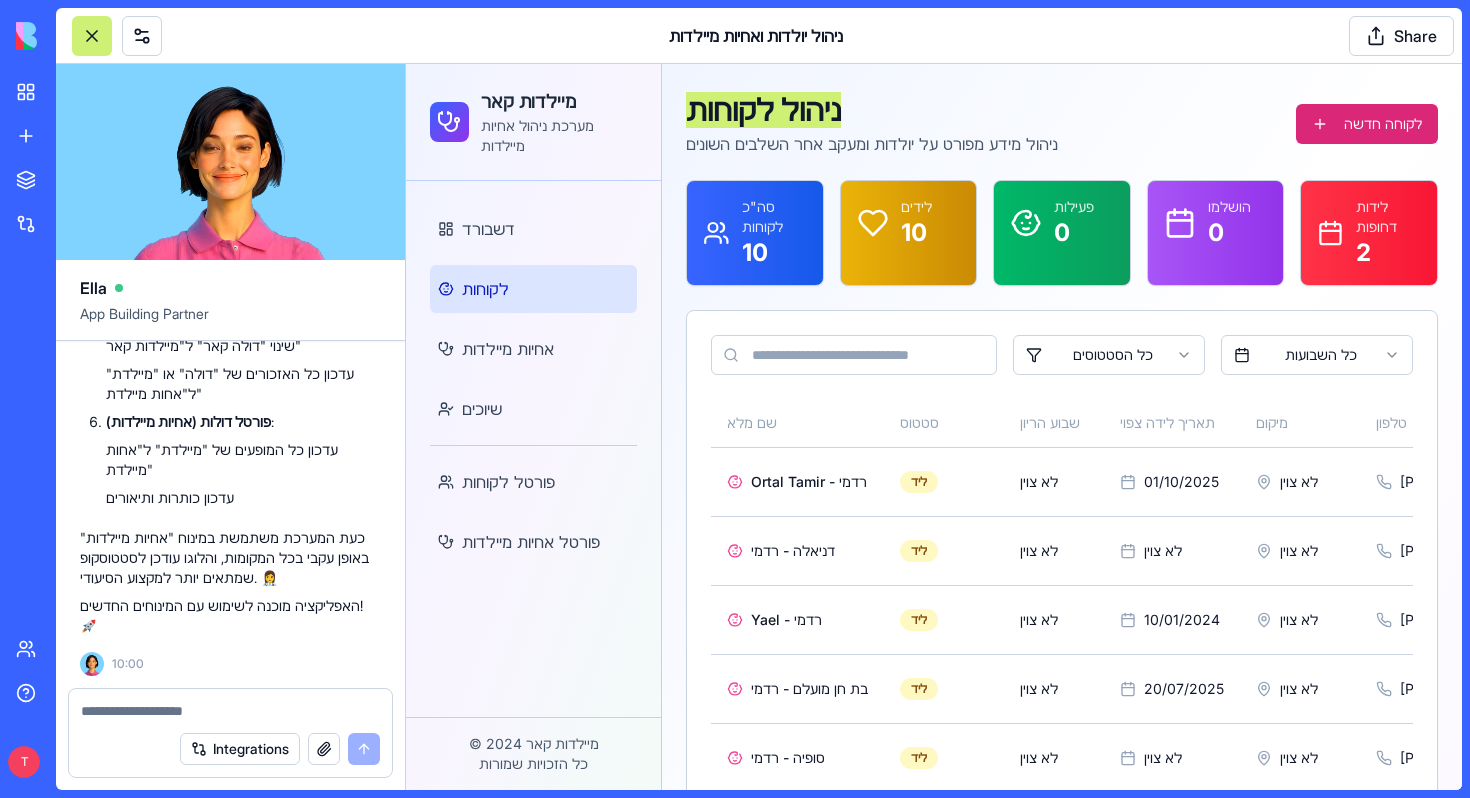 click at bounding box center (230, 711) 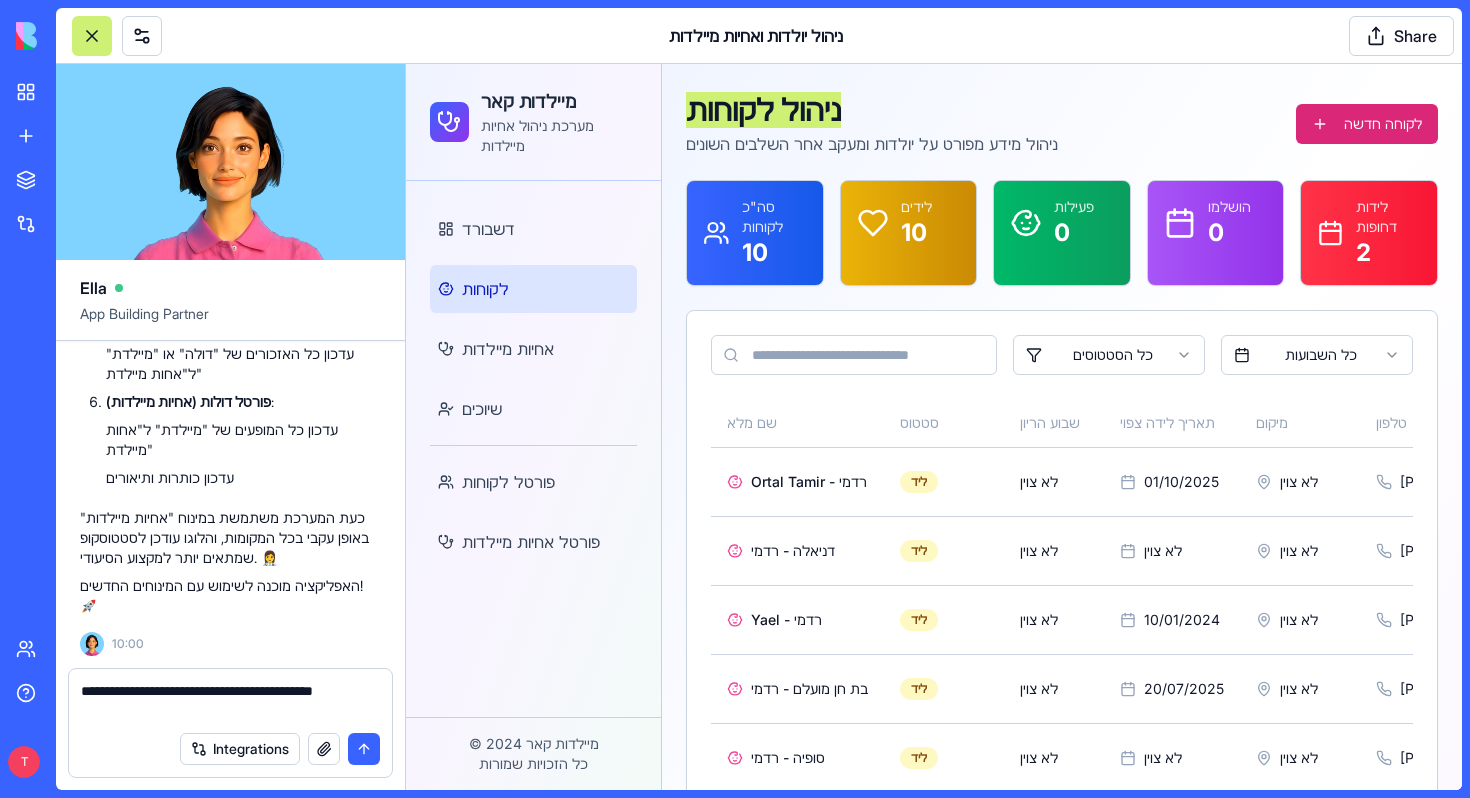 type on "**********" 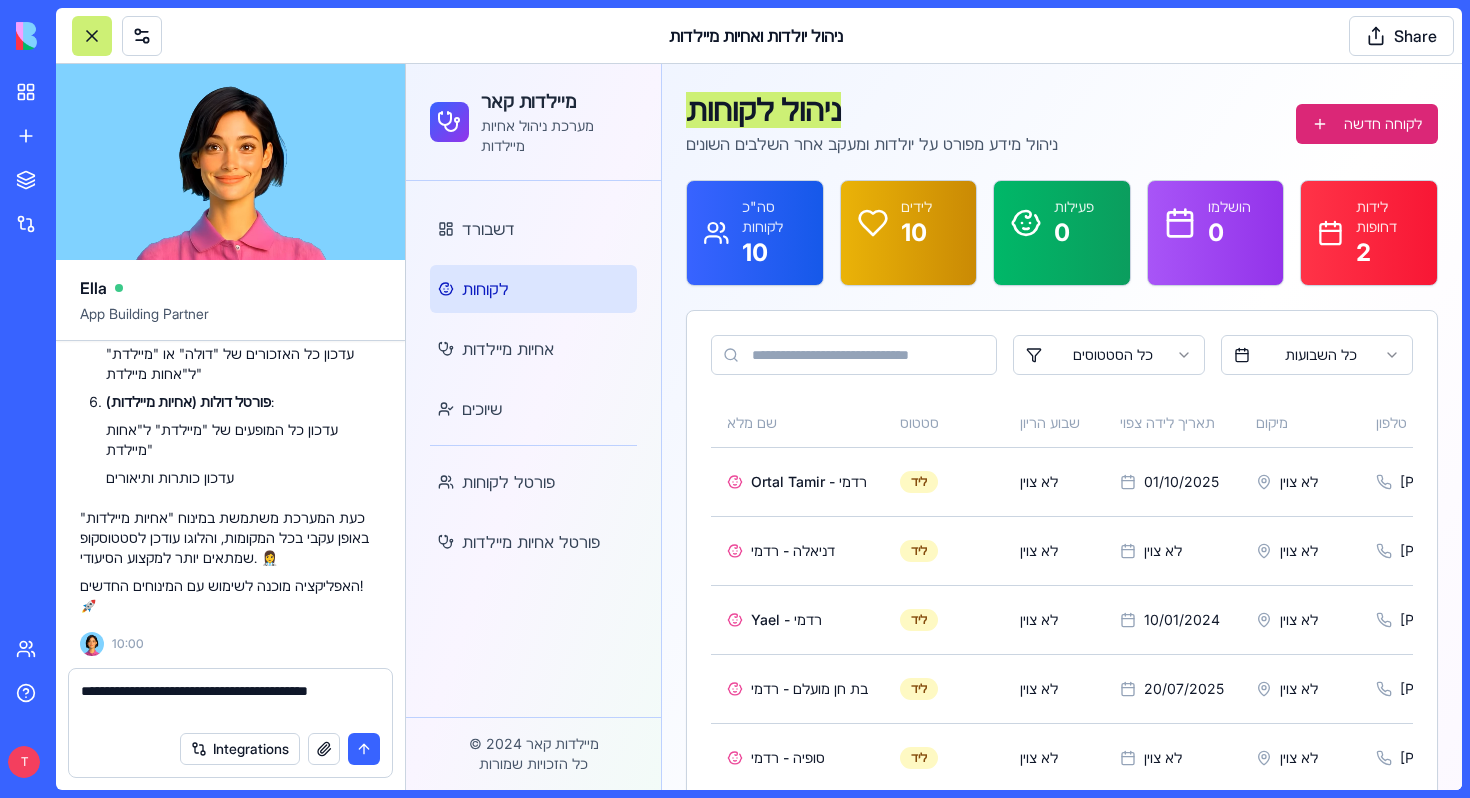 type 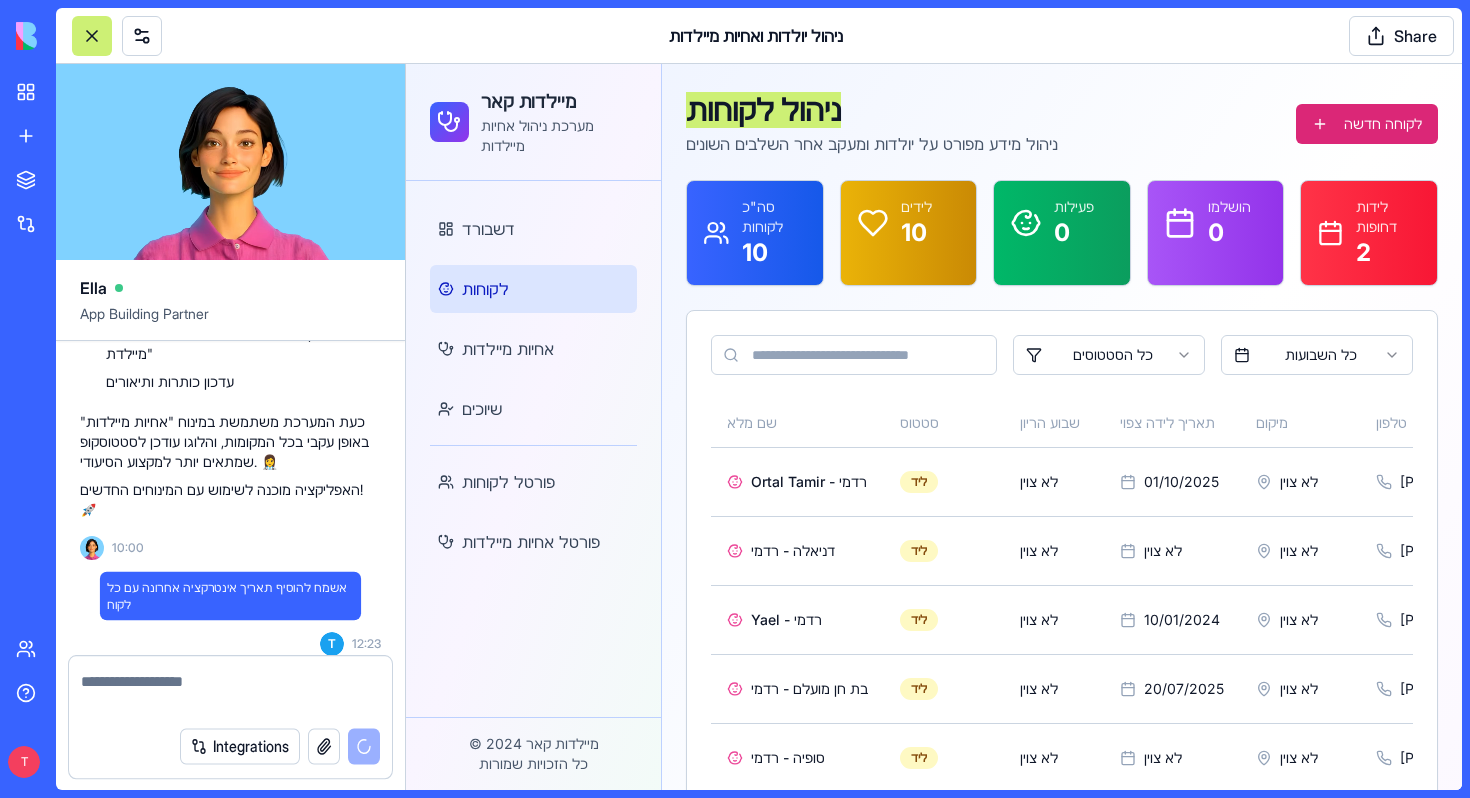 scroll, scrollTop: 86720, scrollLeft: 0, axis: vertical 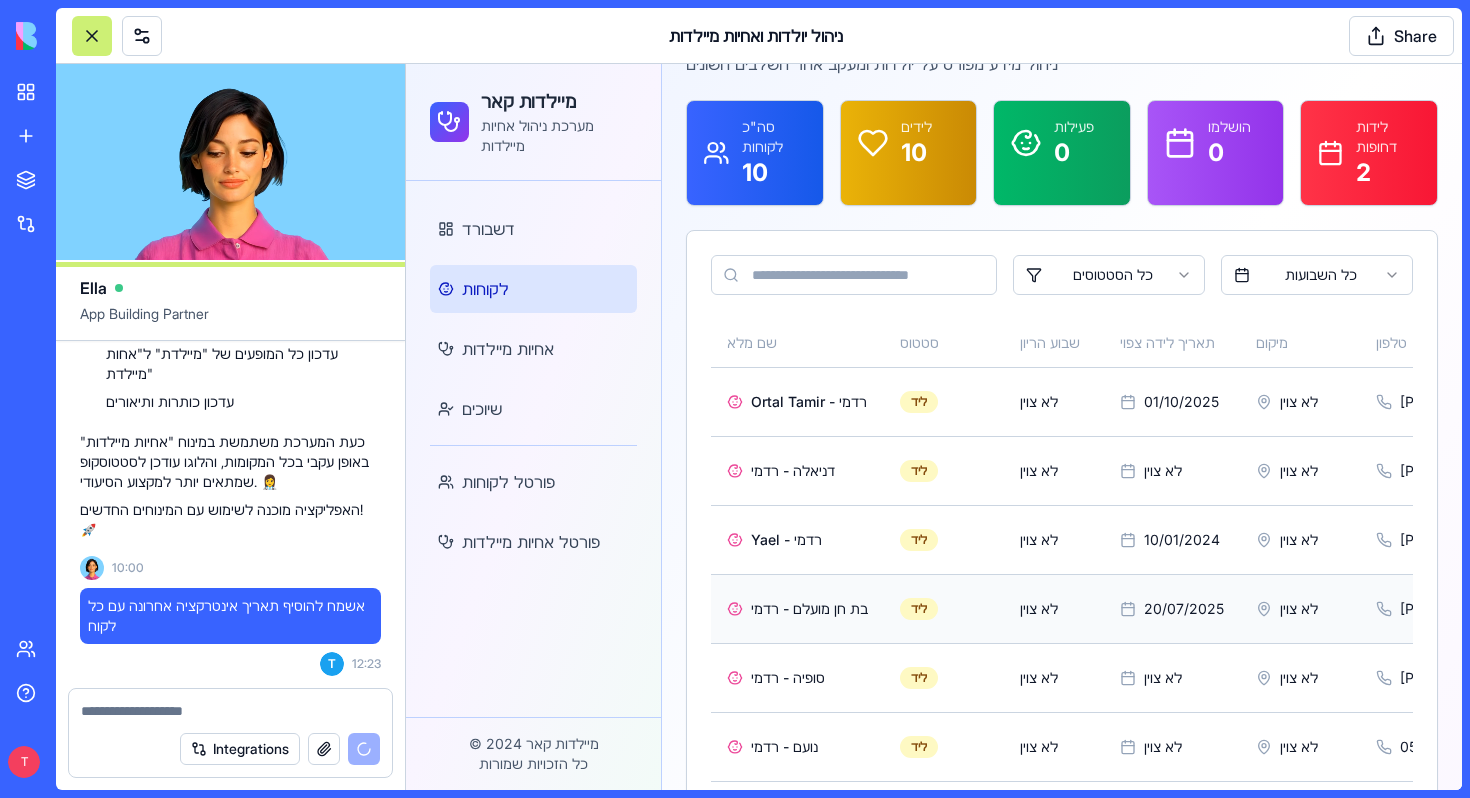 click on "בת חן מועלם - רדמי" at bounding box center (809, 609) 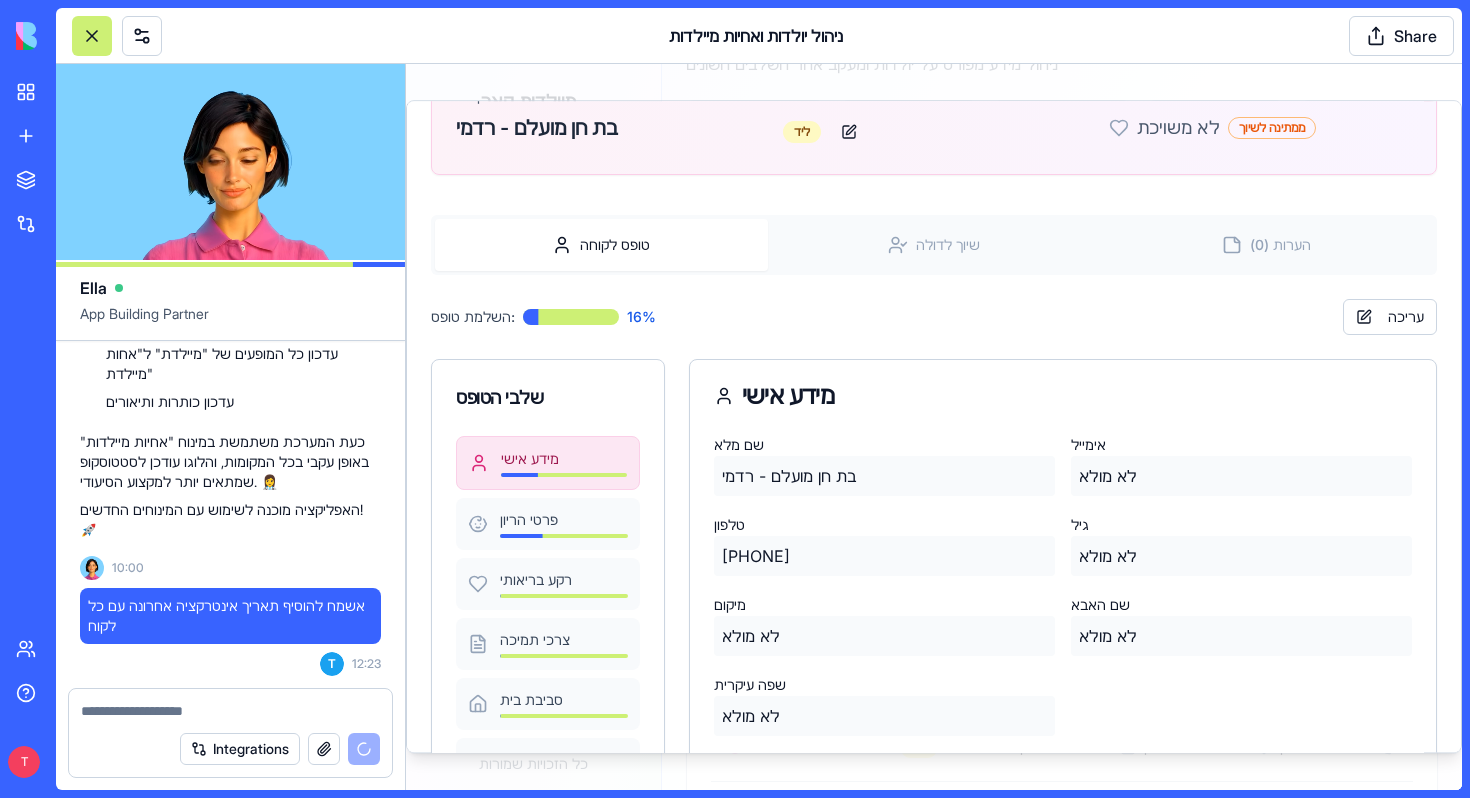 scroll, scrollTop: 238, scrollLeft: 0, axis: vertical 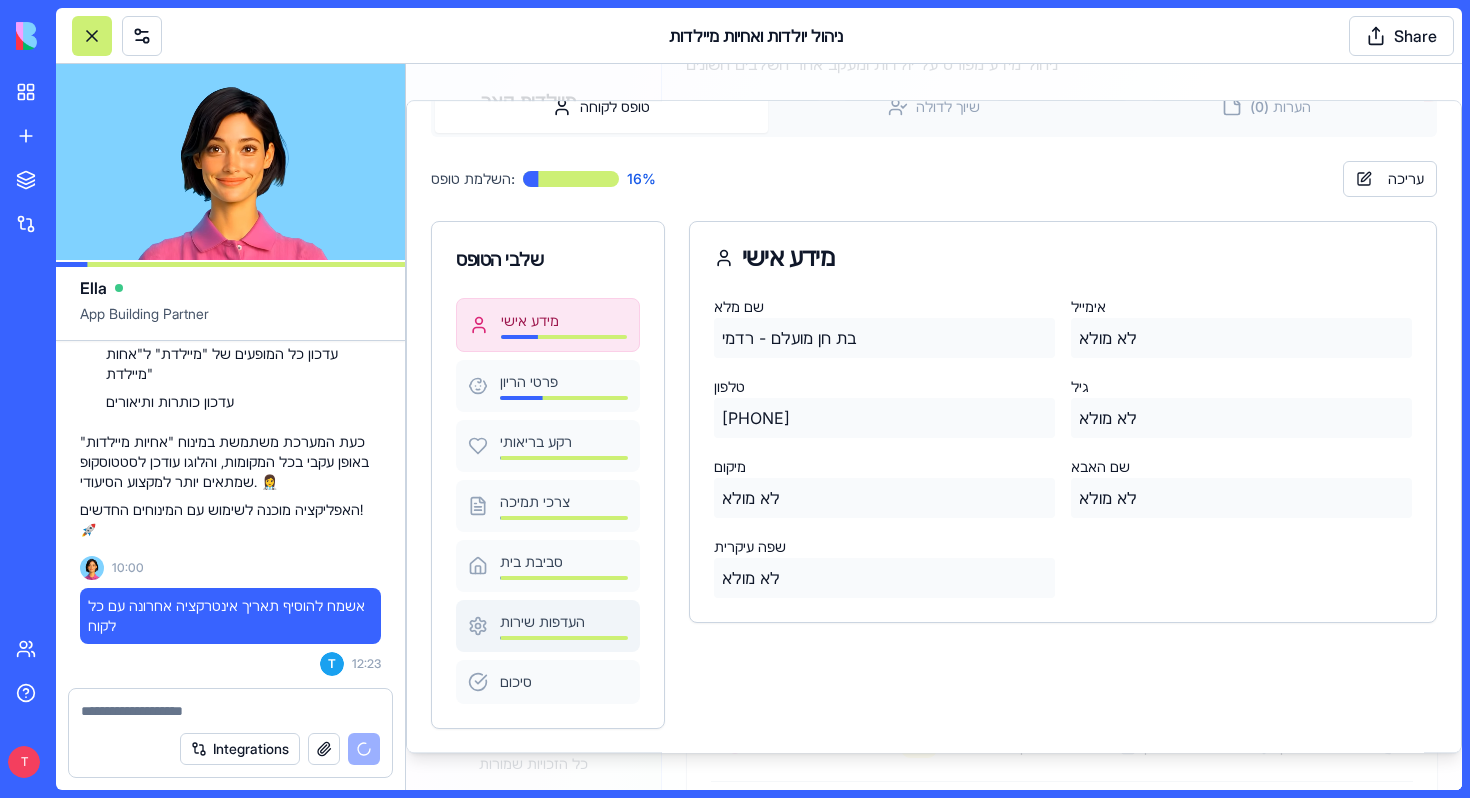click on "העדפות שירות" at bounding box center [564, 622] 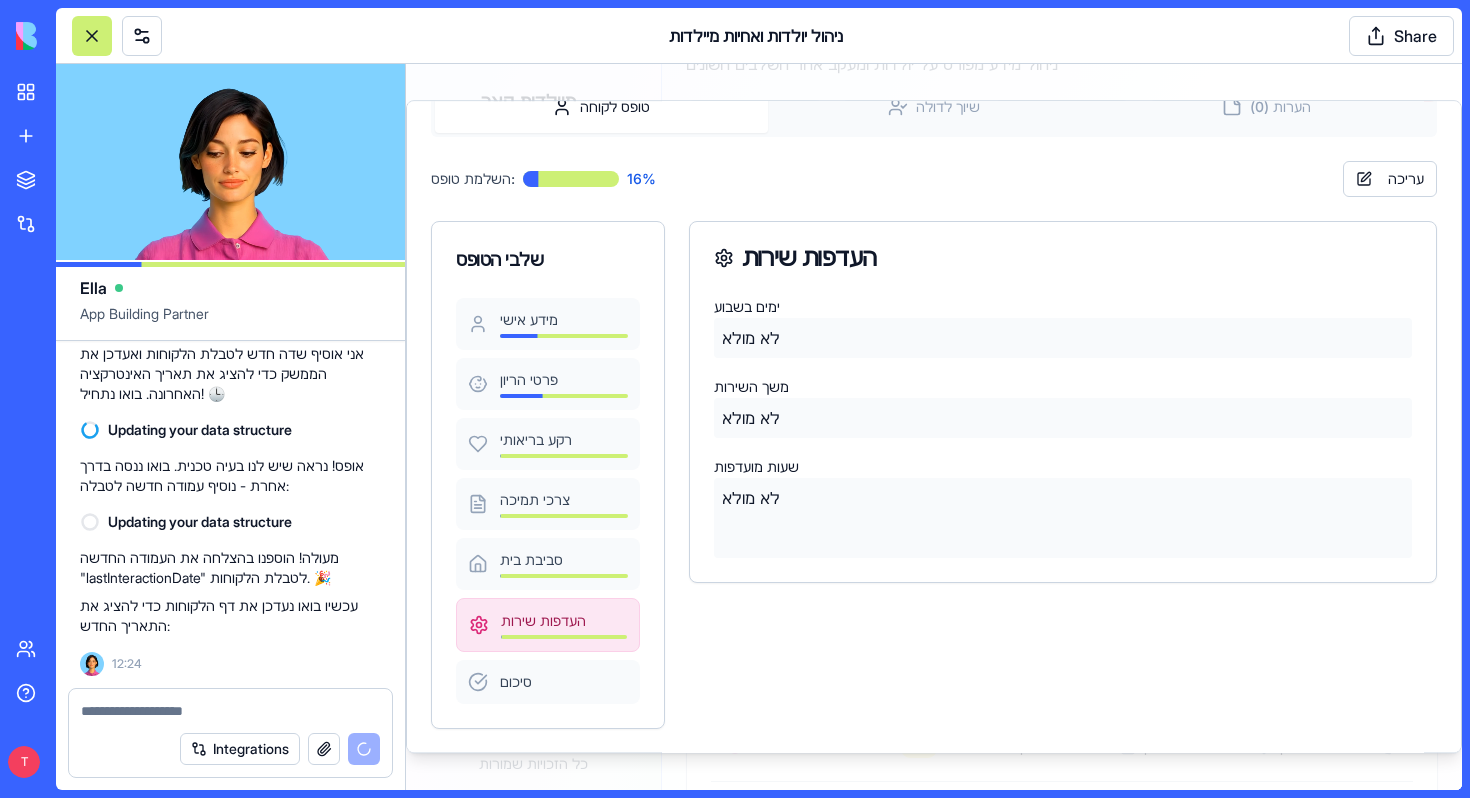 scroll, scrollTop: 87176, scrollLeft: 0, axis: vertical 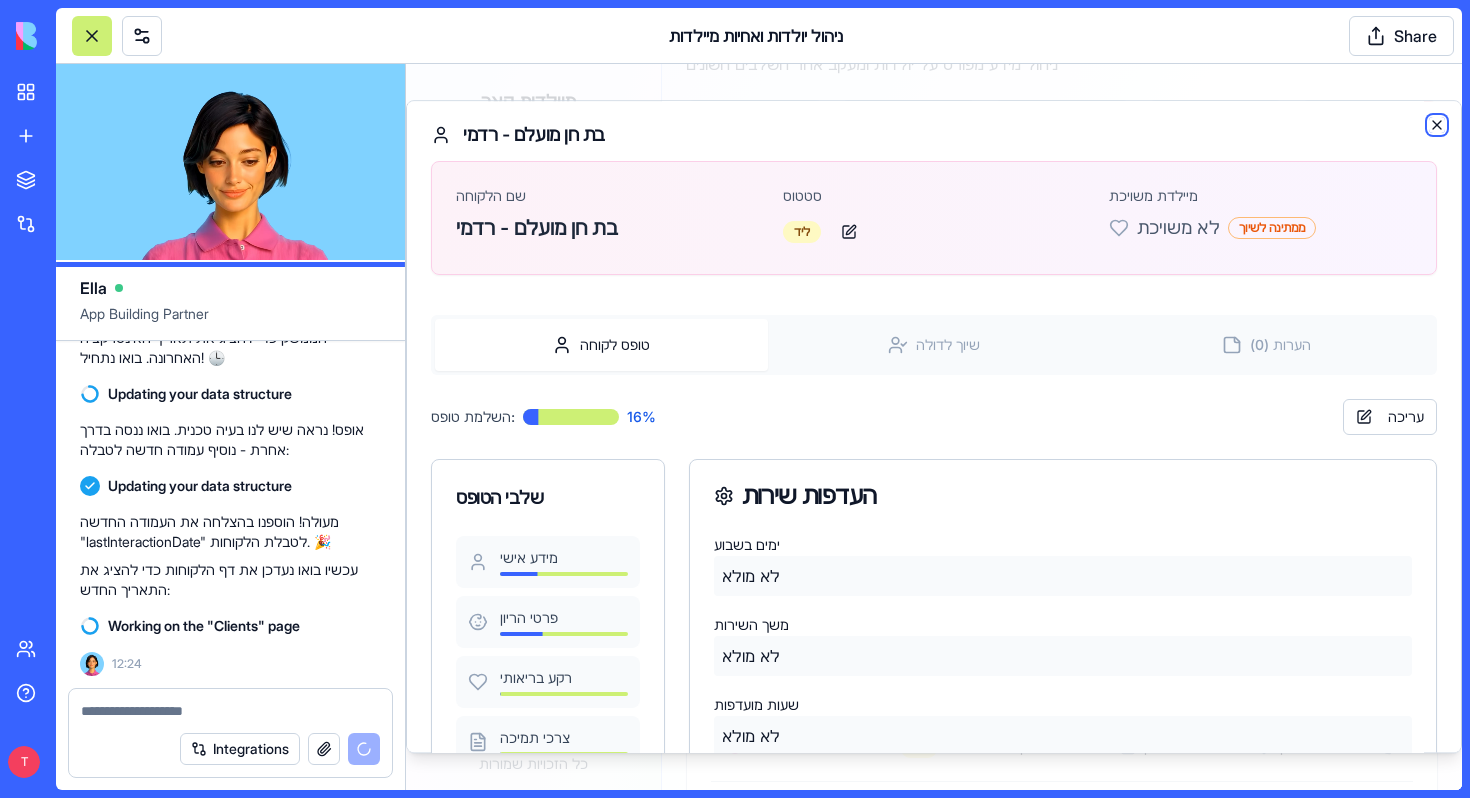 click 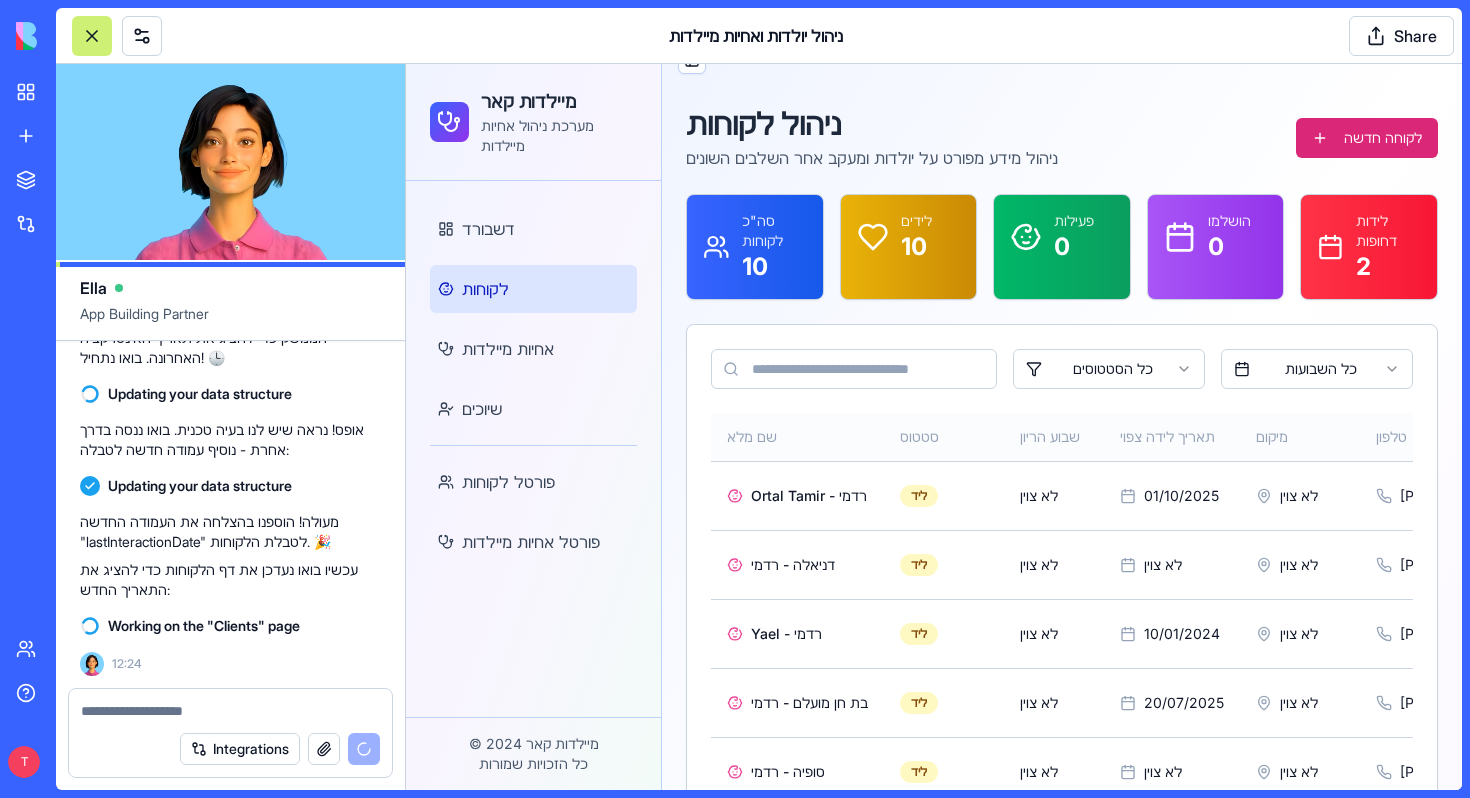 scroll, scrollTop: 0, scrollLeft: 0, axis: both 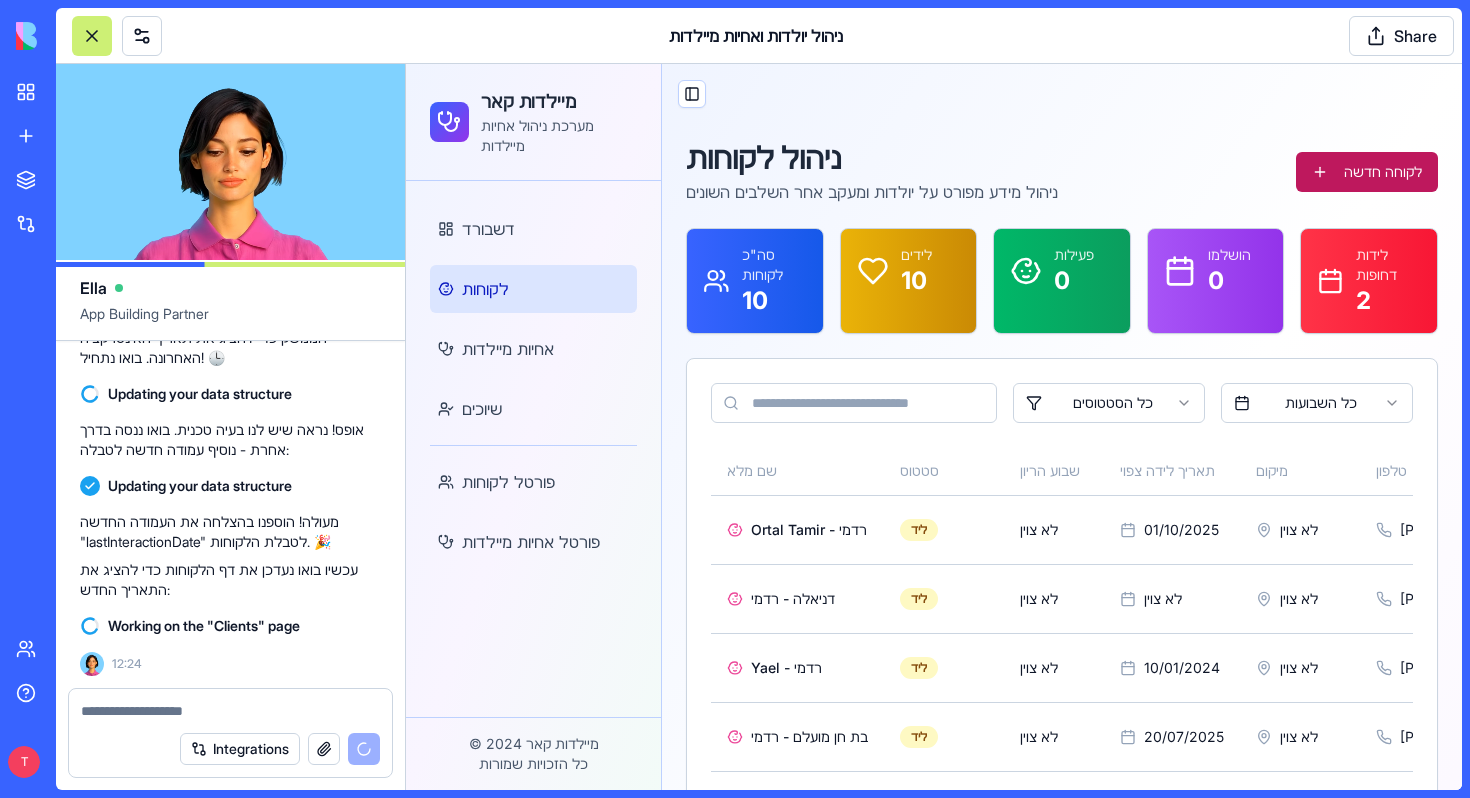 click on "לקוחה חדשה" at bounding box center [1367, 172] 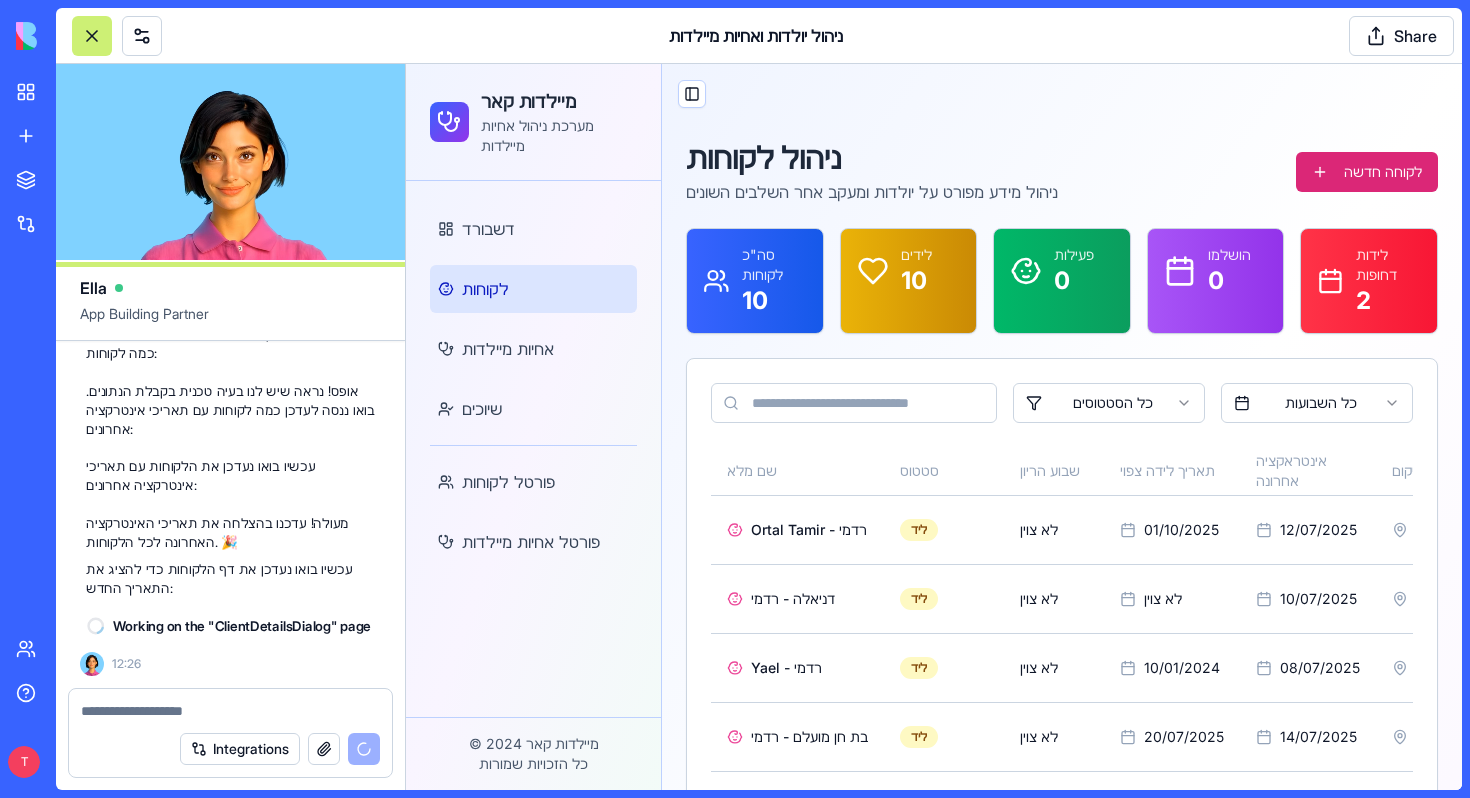 scroll, scrollTop: 87560, scrollLeft: 0, axis: vertical 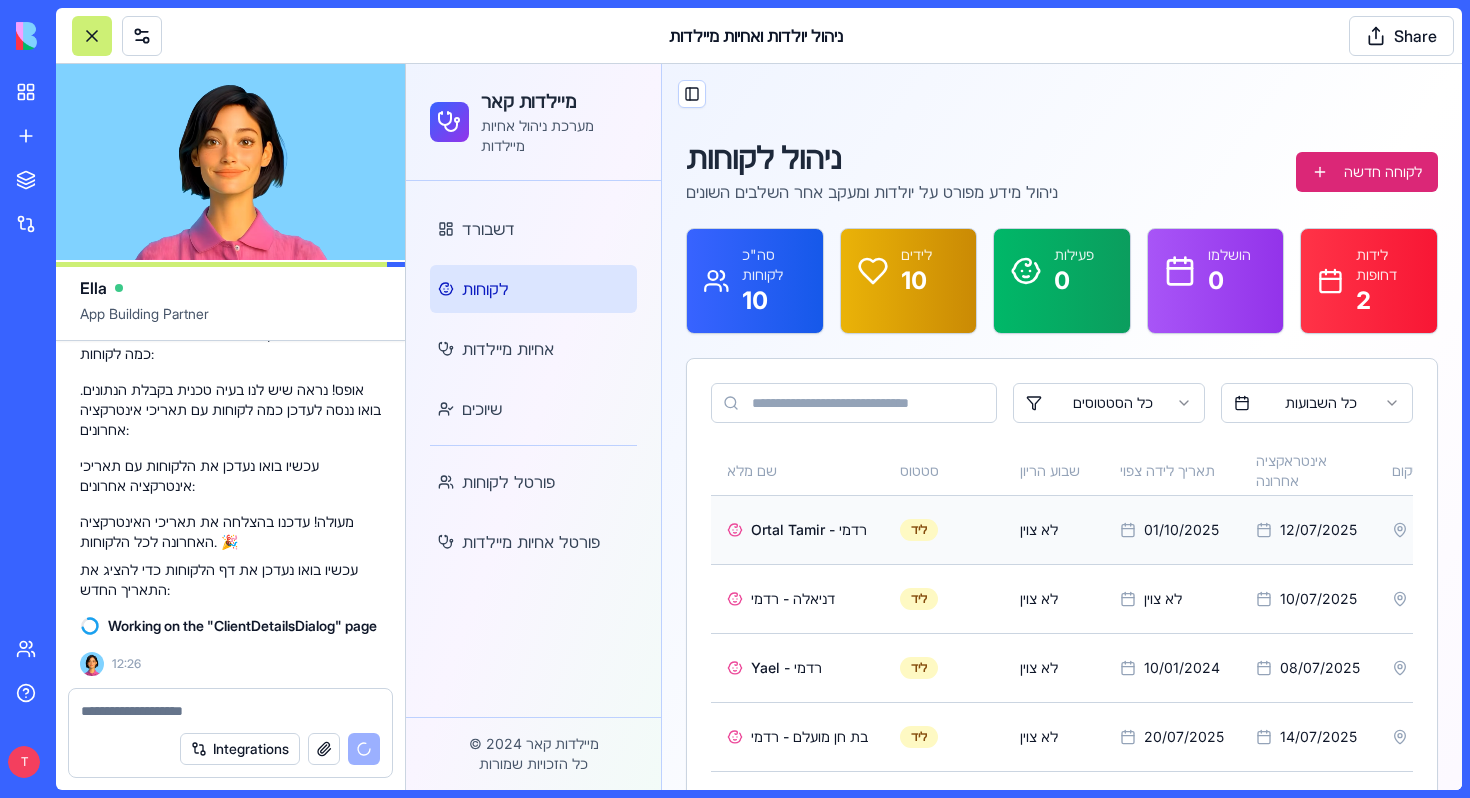 click on "Ortal Tamir - רדמי" at bounding box center (809, 530) 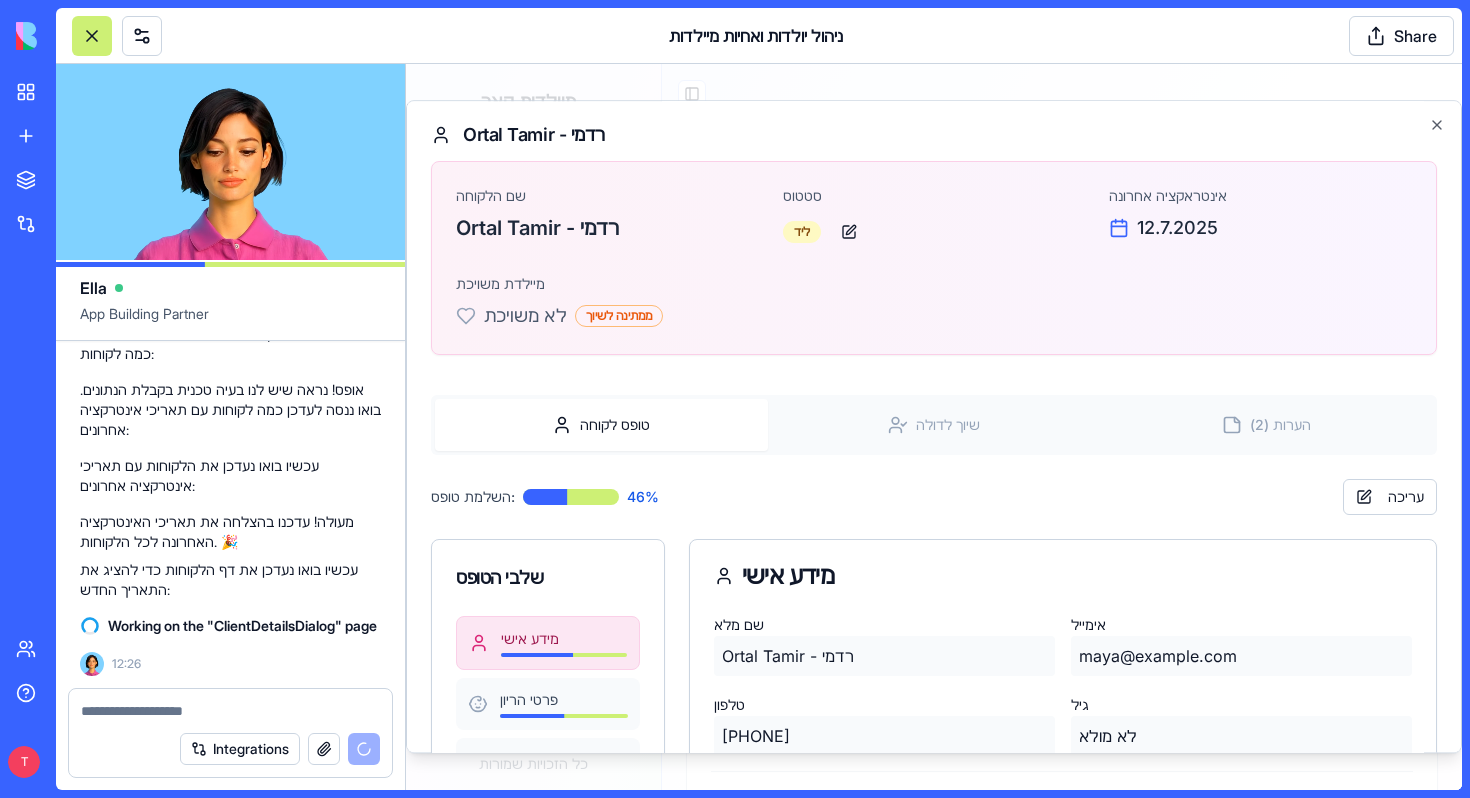 scroll, scrollTop: 87636, scrollLeft: 0, axis: vertical 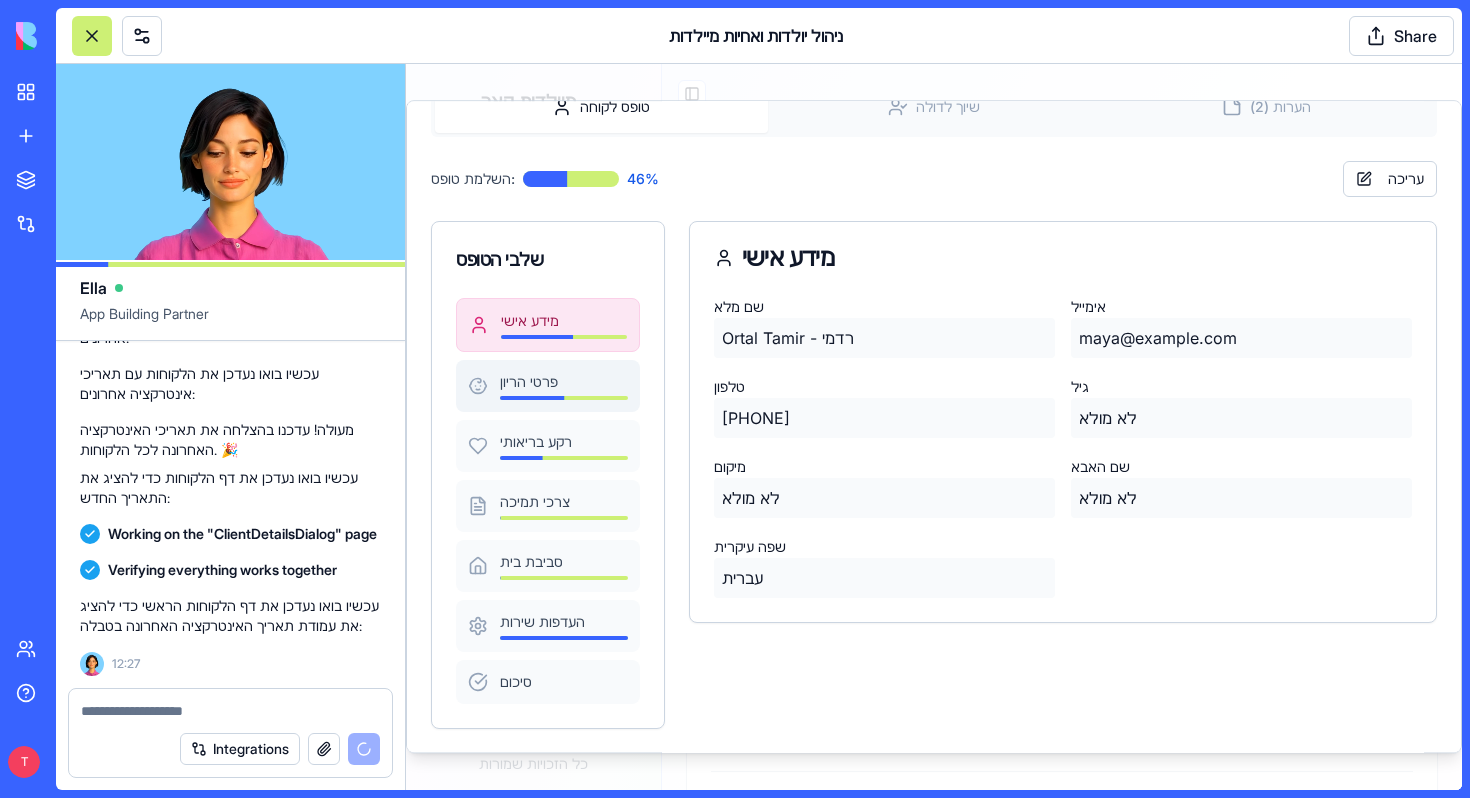 click on "פרטי הריון" at bounding box center [564, 382] 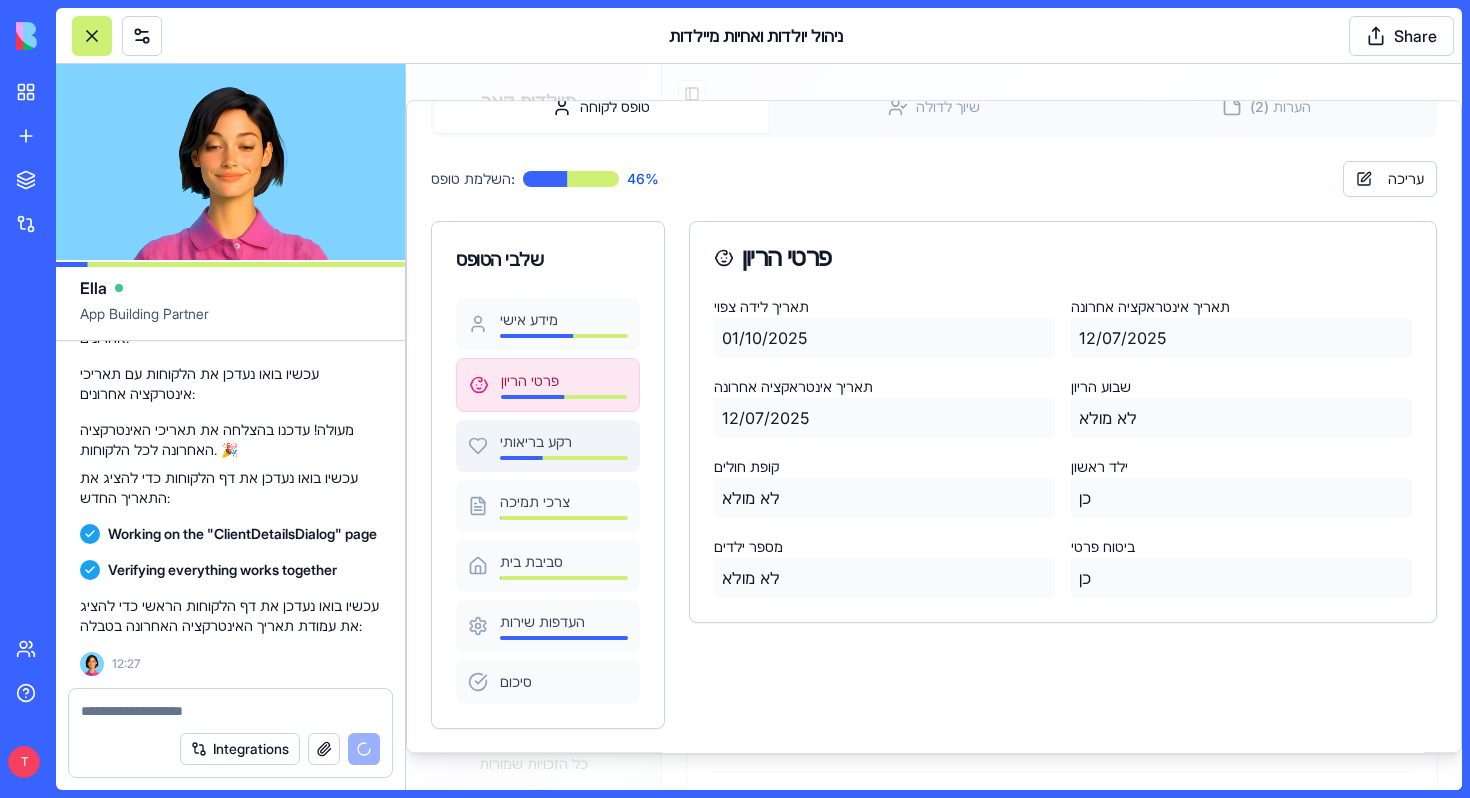 click on "רקע בריאותי" at bounding box center [564, 442] 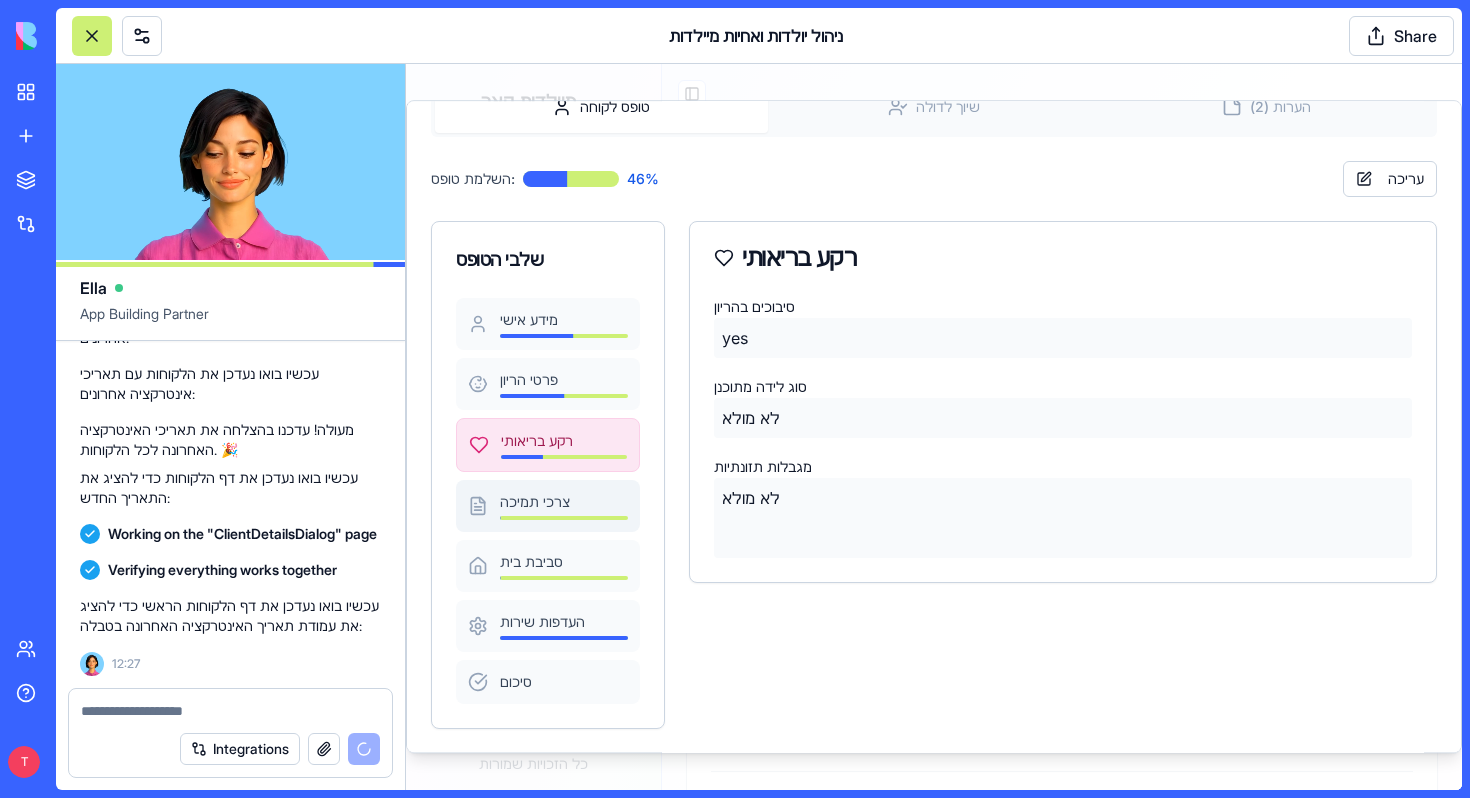 click on "צרכי תמיכה" at bounding box center (564, 502) 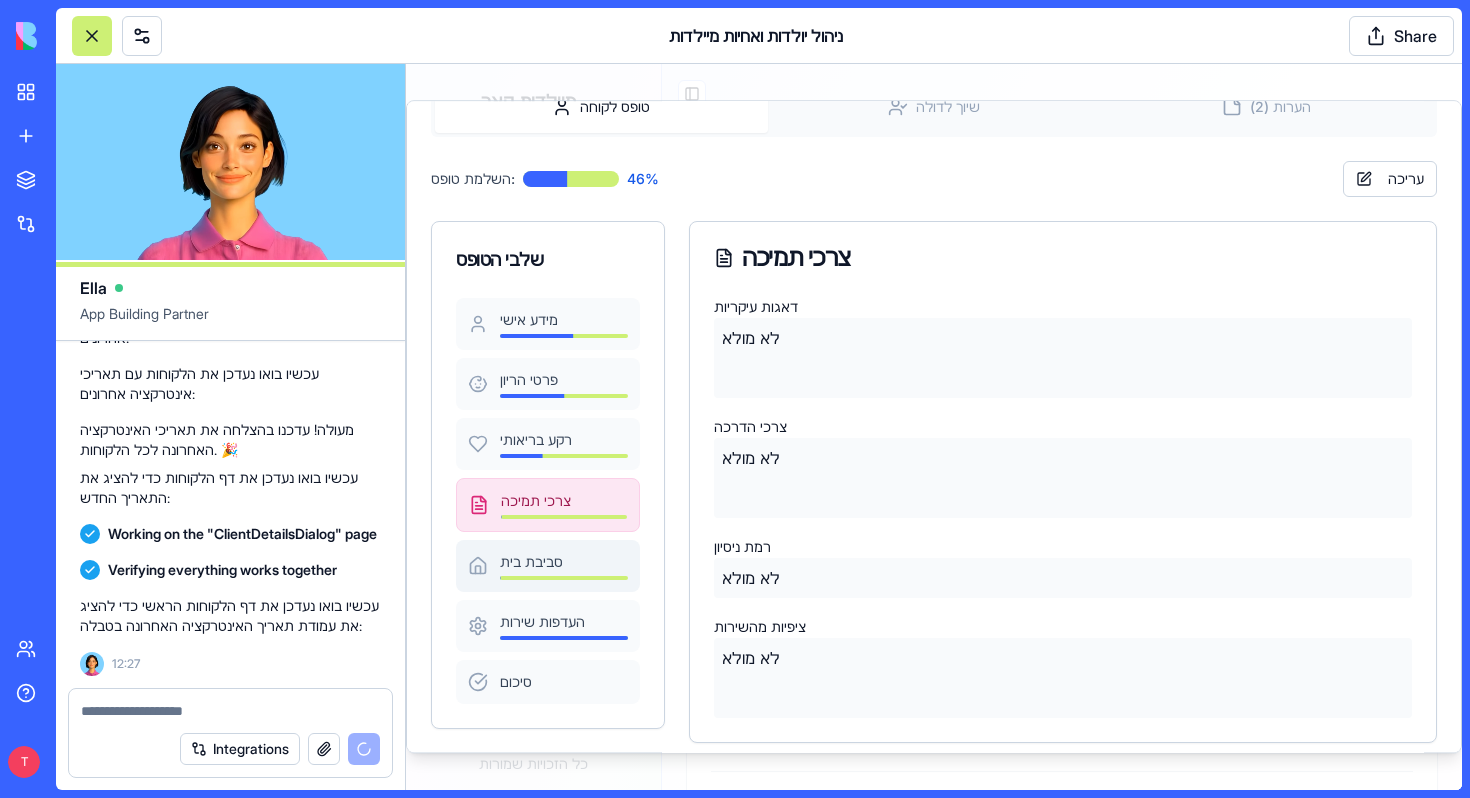 click on "סביבת בית" at bounding box center [564, 562] 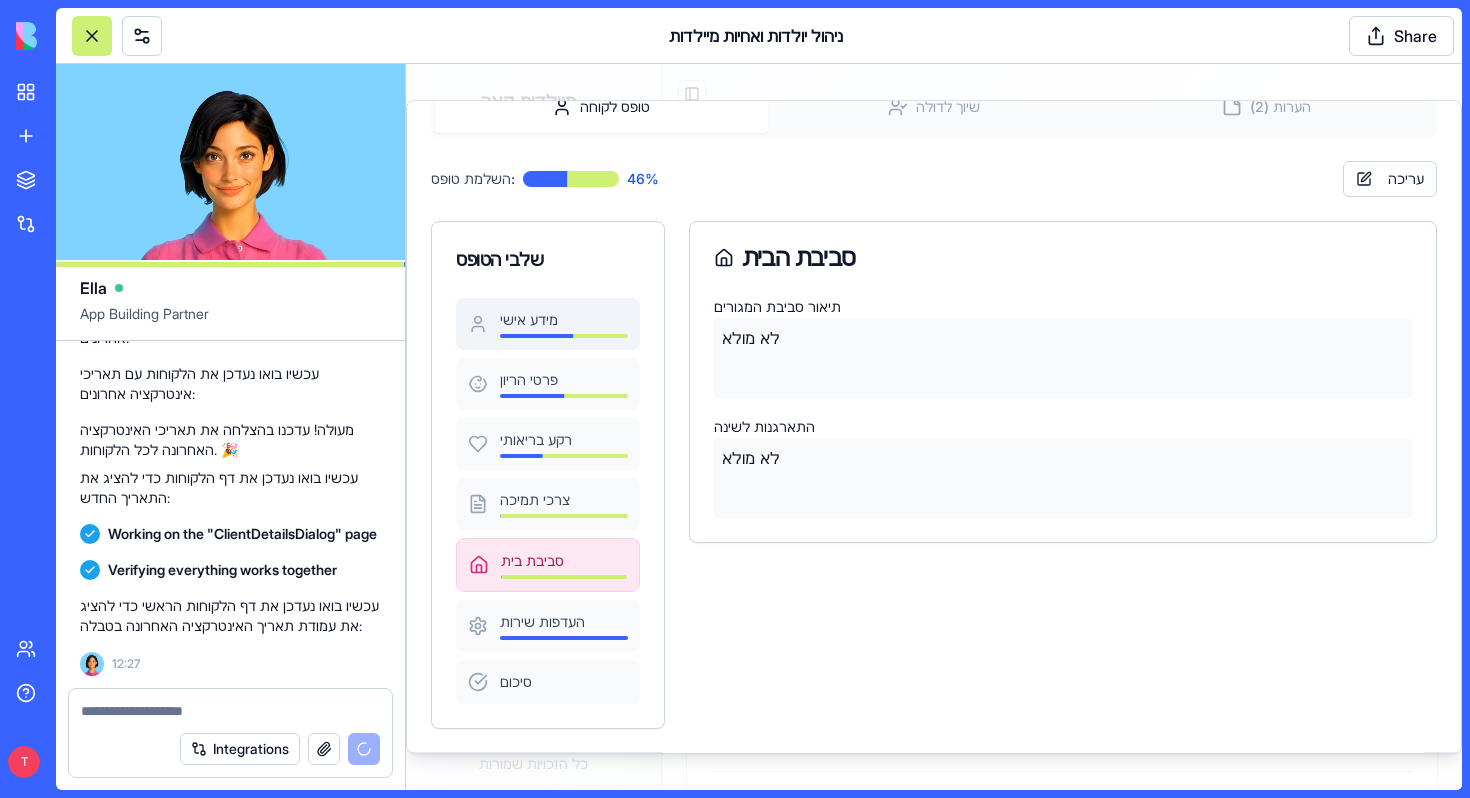 click on "מידע אישי" at bounding box center [548, 324] 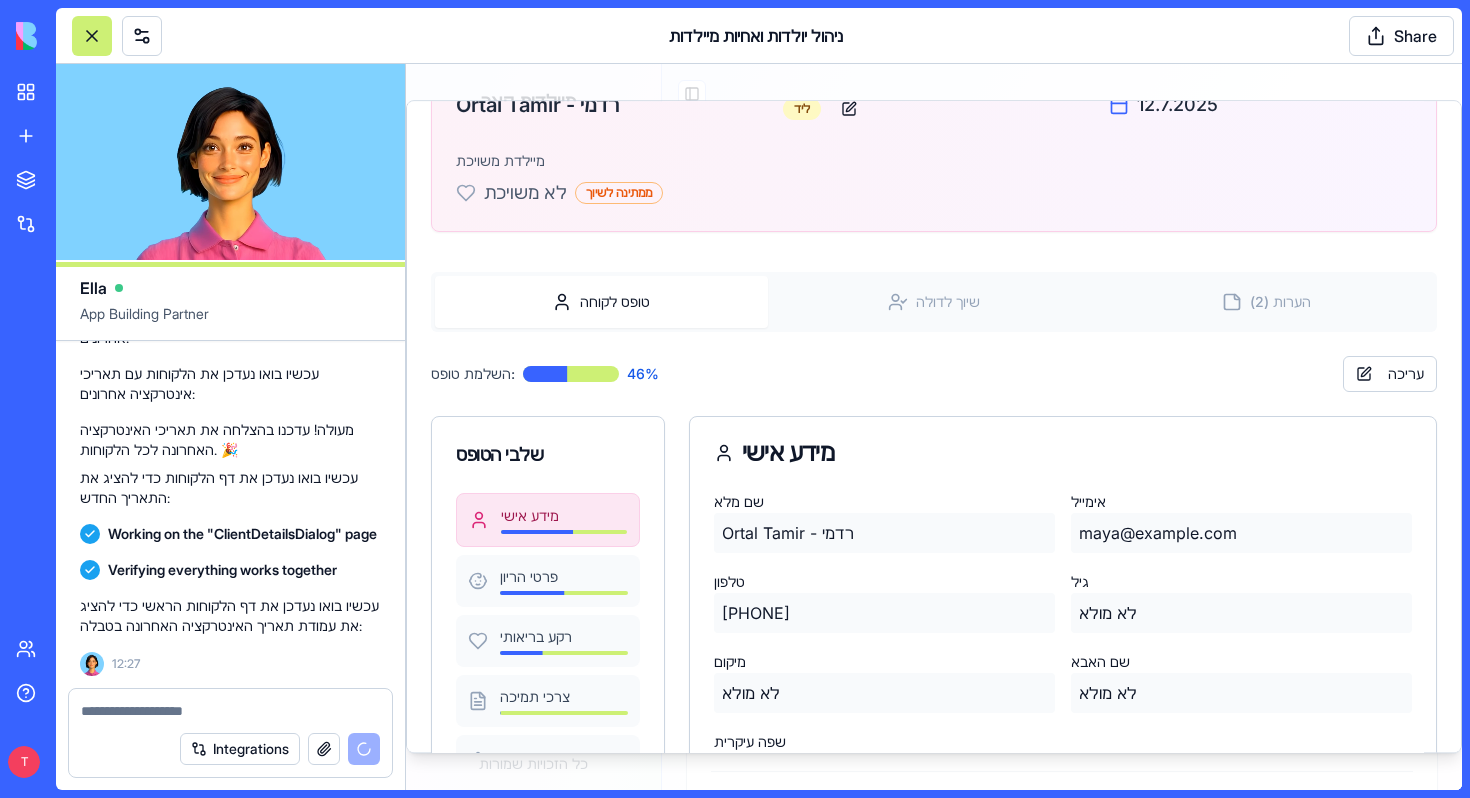 scroll, scrollTop: 208, scrollLeft: 0, axis: vertical 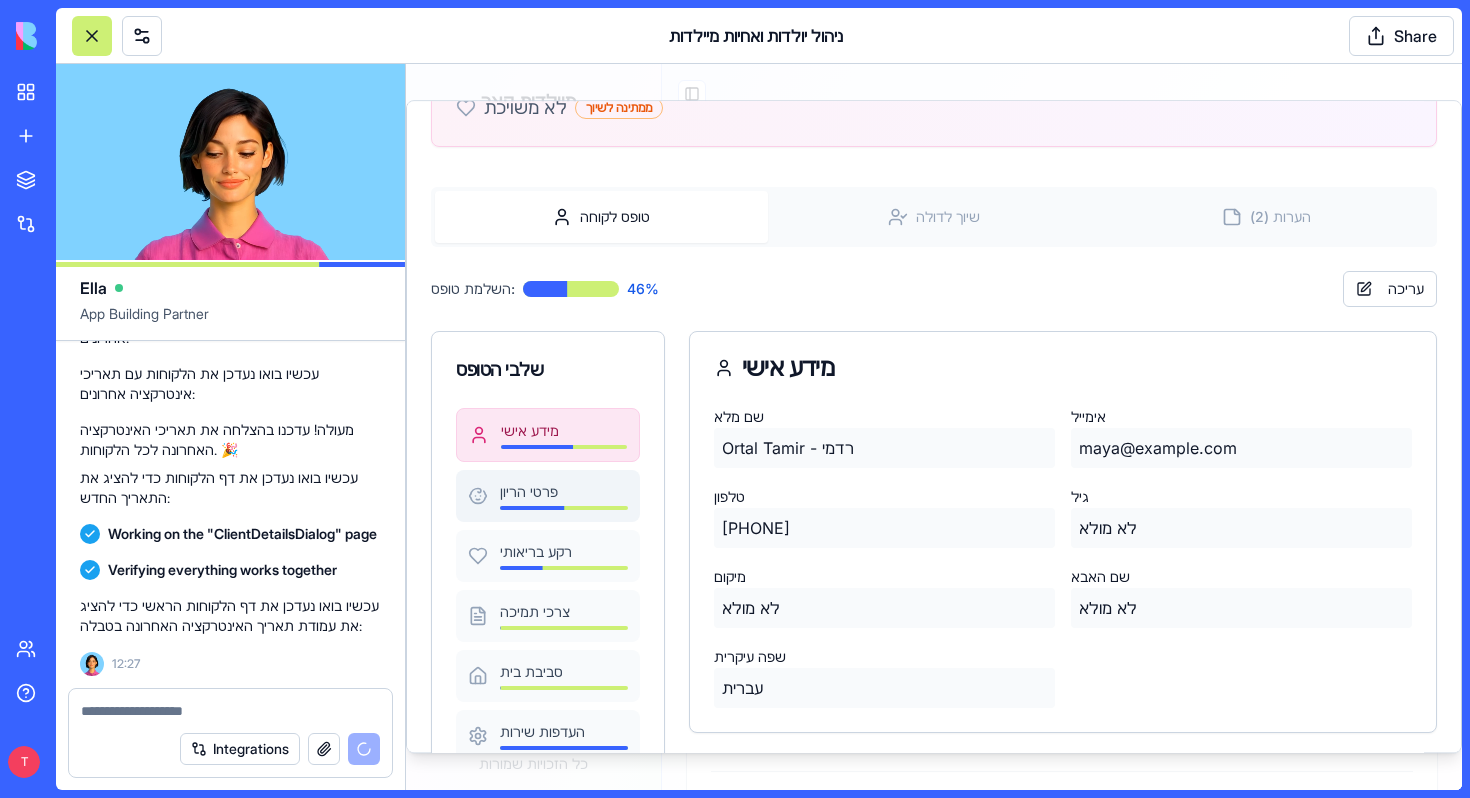 click on "פרטי הריון" at bounding box center [548, 496] 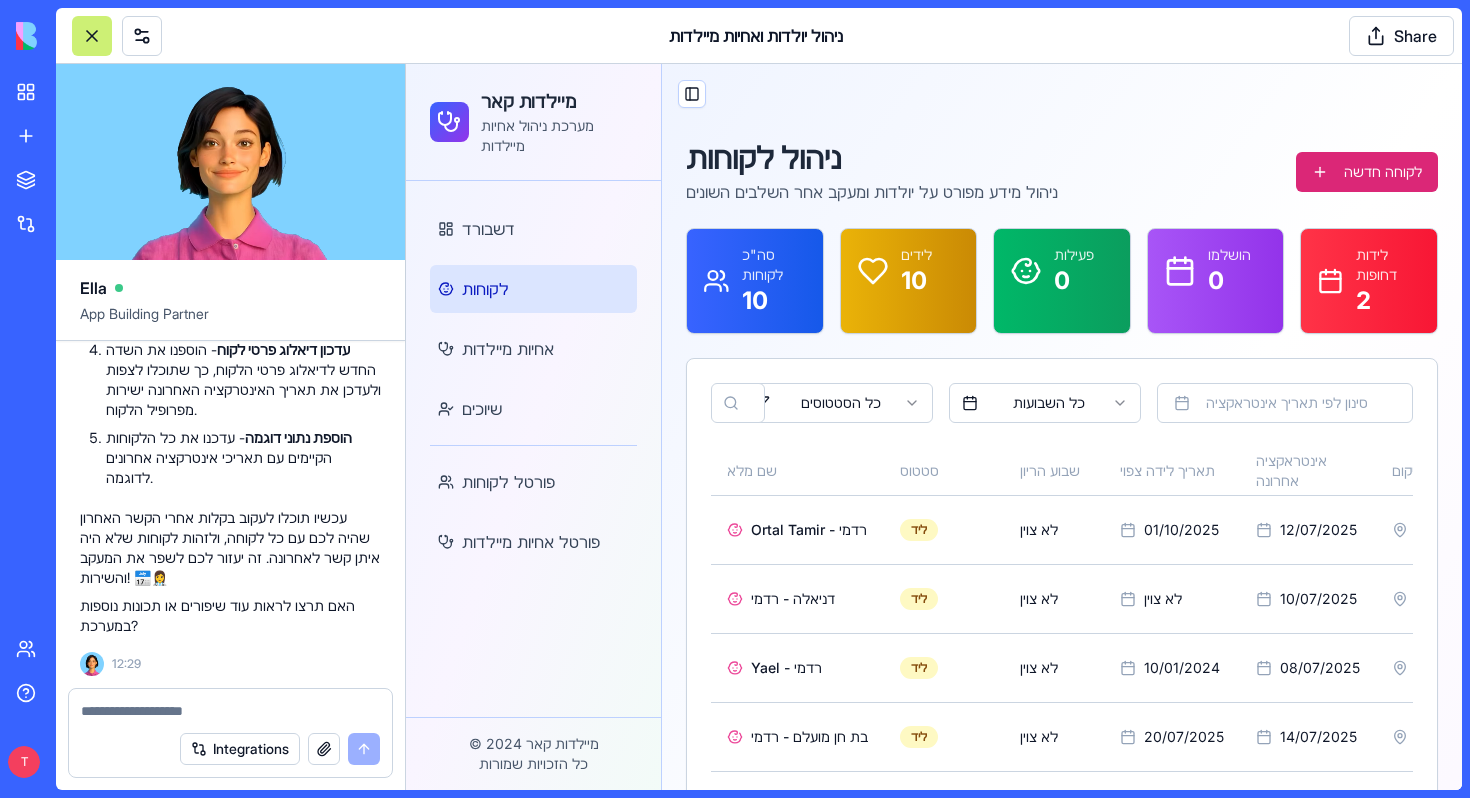 scroll, scrollTop: 88246, scrollLeft: 0, axis: vertical 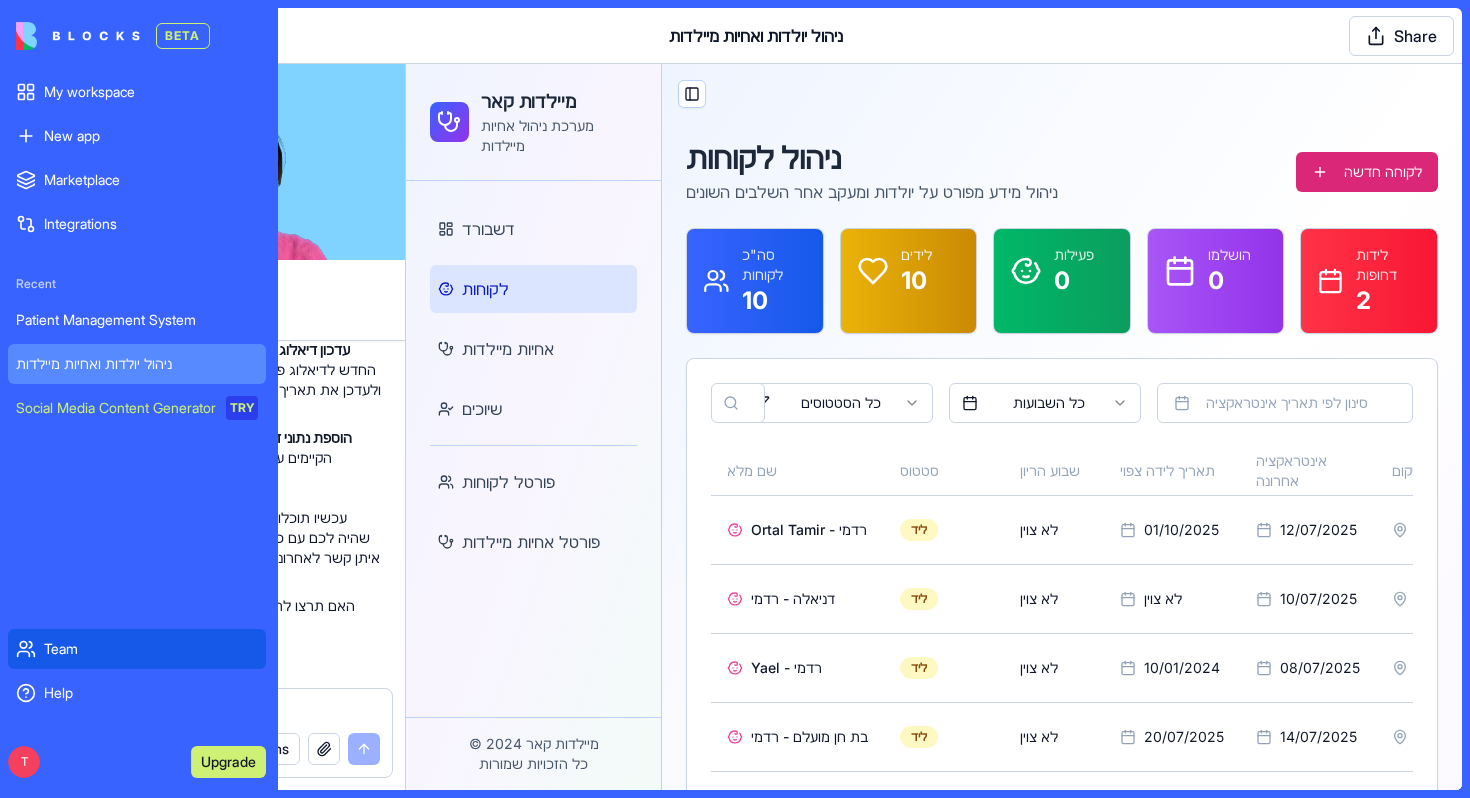 click on "Team" at bounding box center [151, 649] 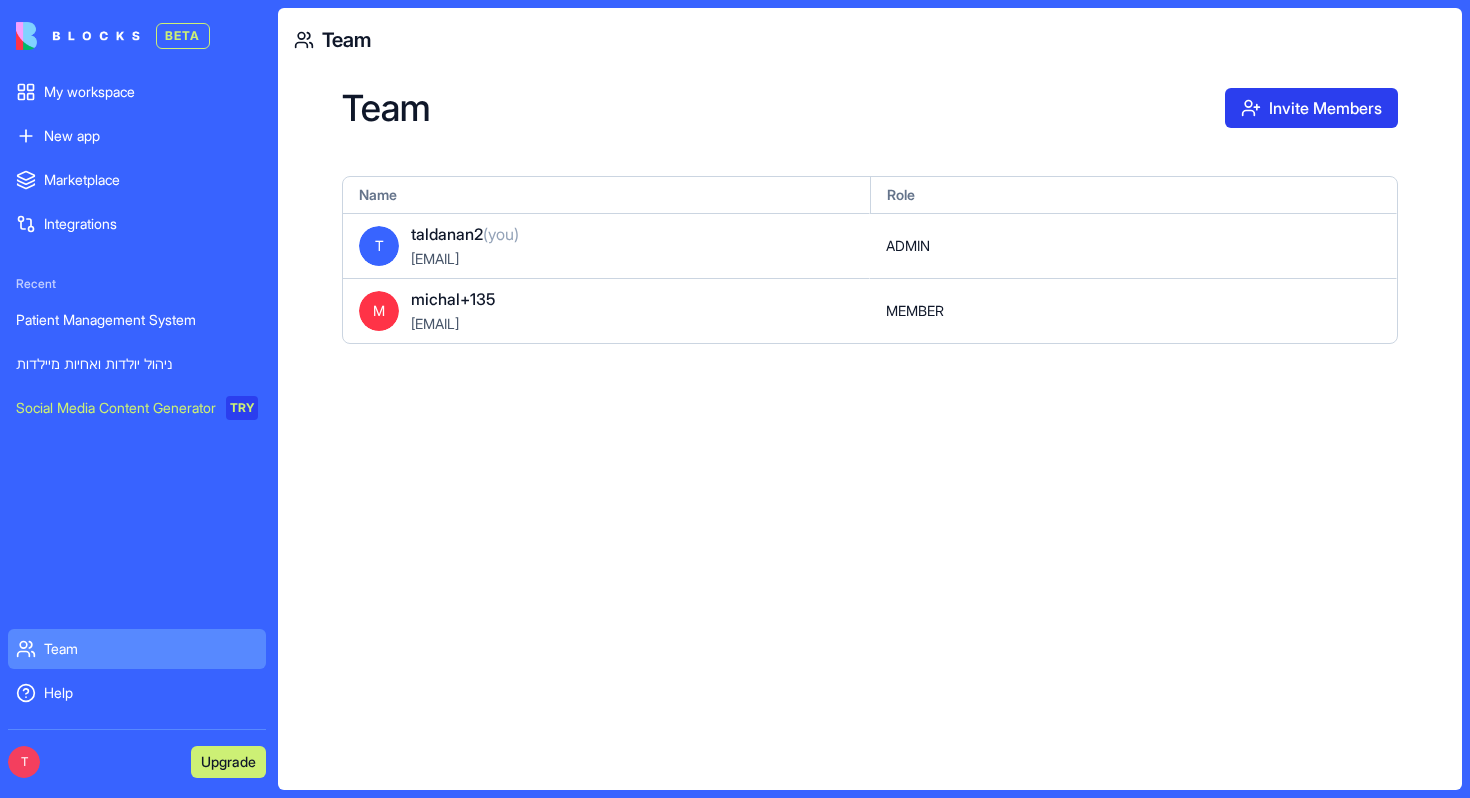 click on "Invite Members" at bounding box center (1311, 108) 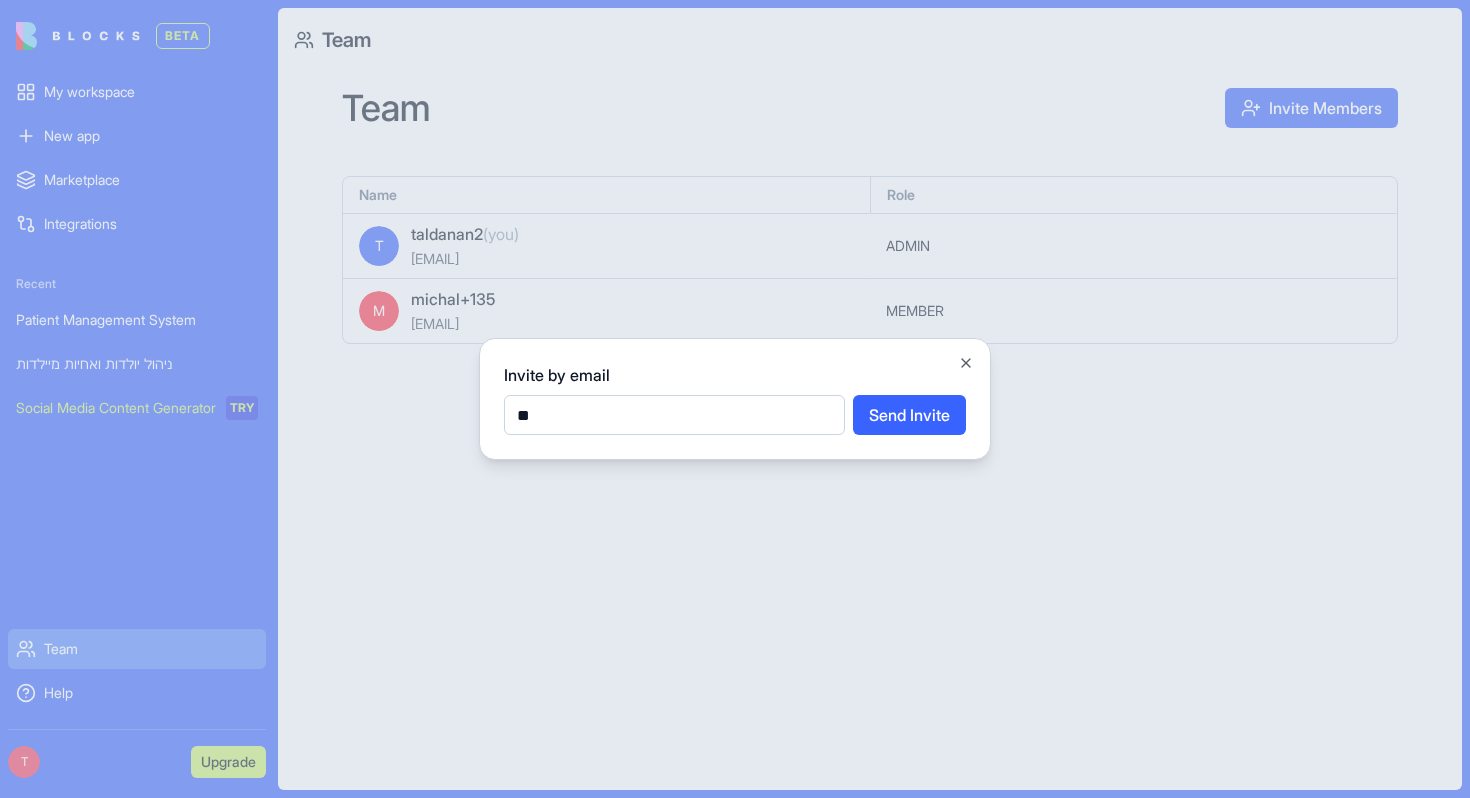 type on "*" 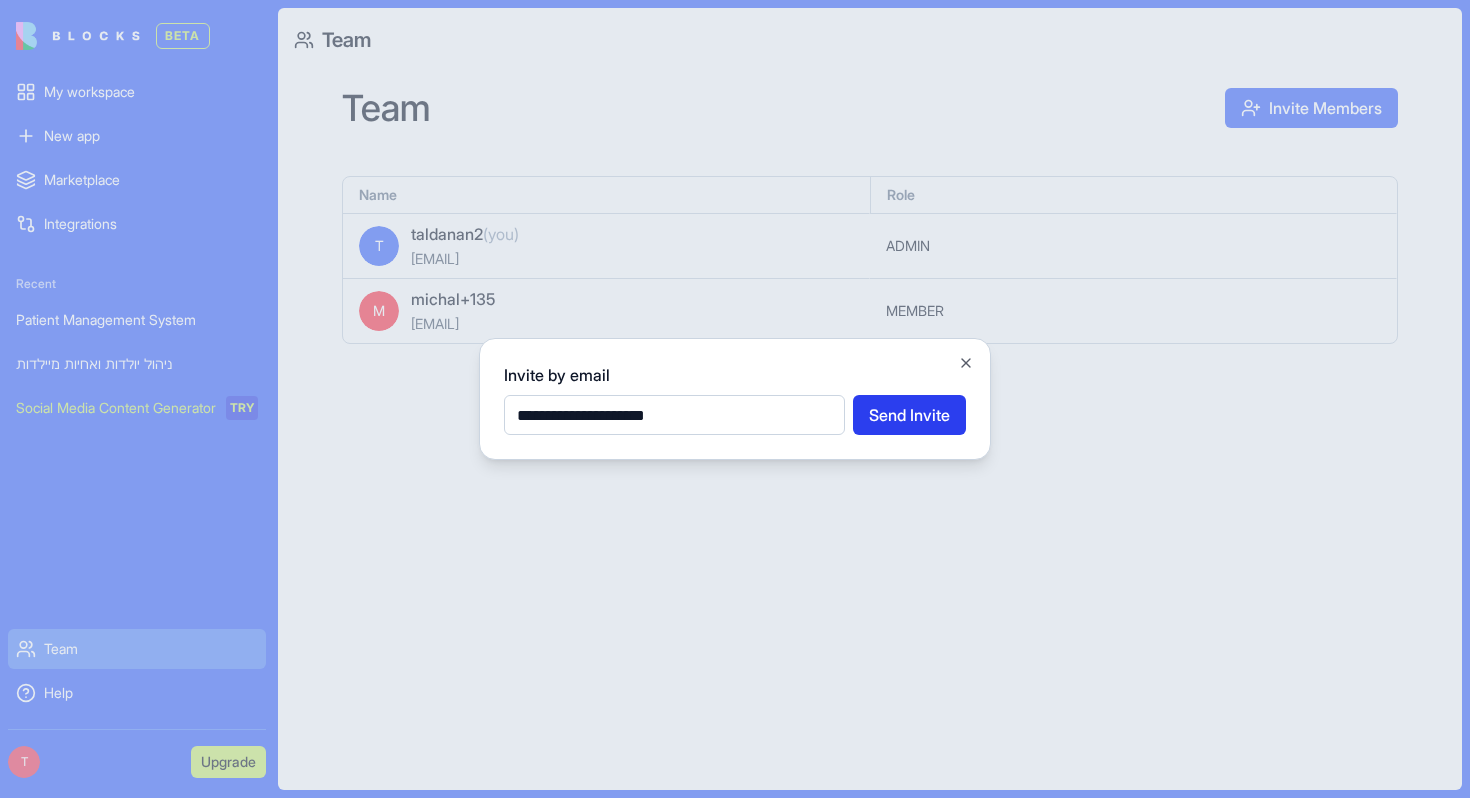 type on "**********" 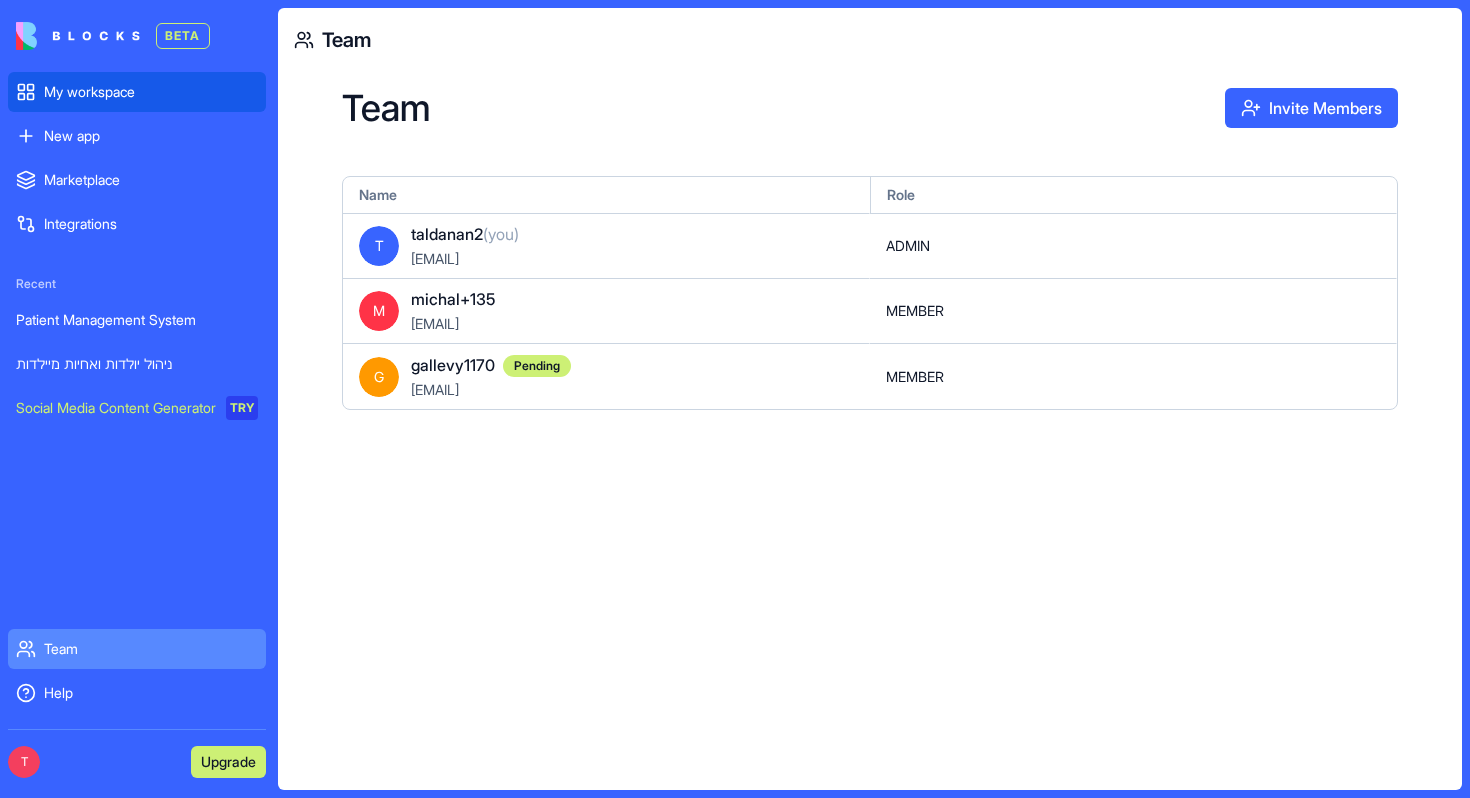 click on "My workspace" at bounding box center [151, 92] 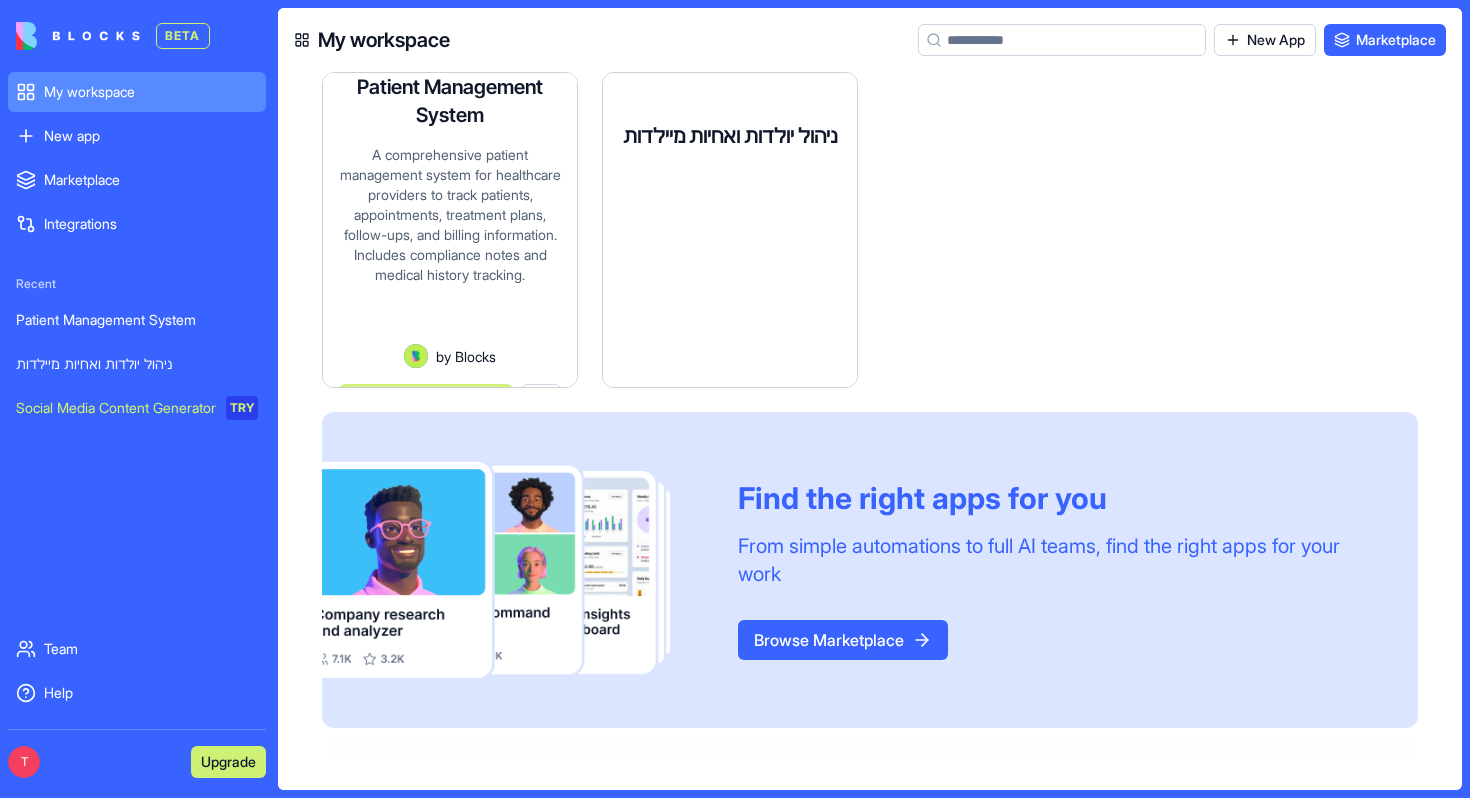 click on "A comprehensive system for managing birthing clients and midwife nurses" at bounding box center (730, 238) 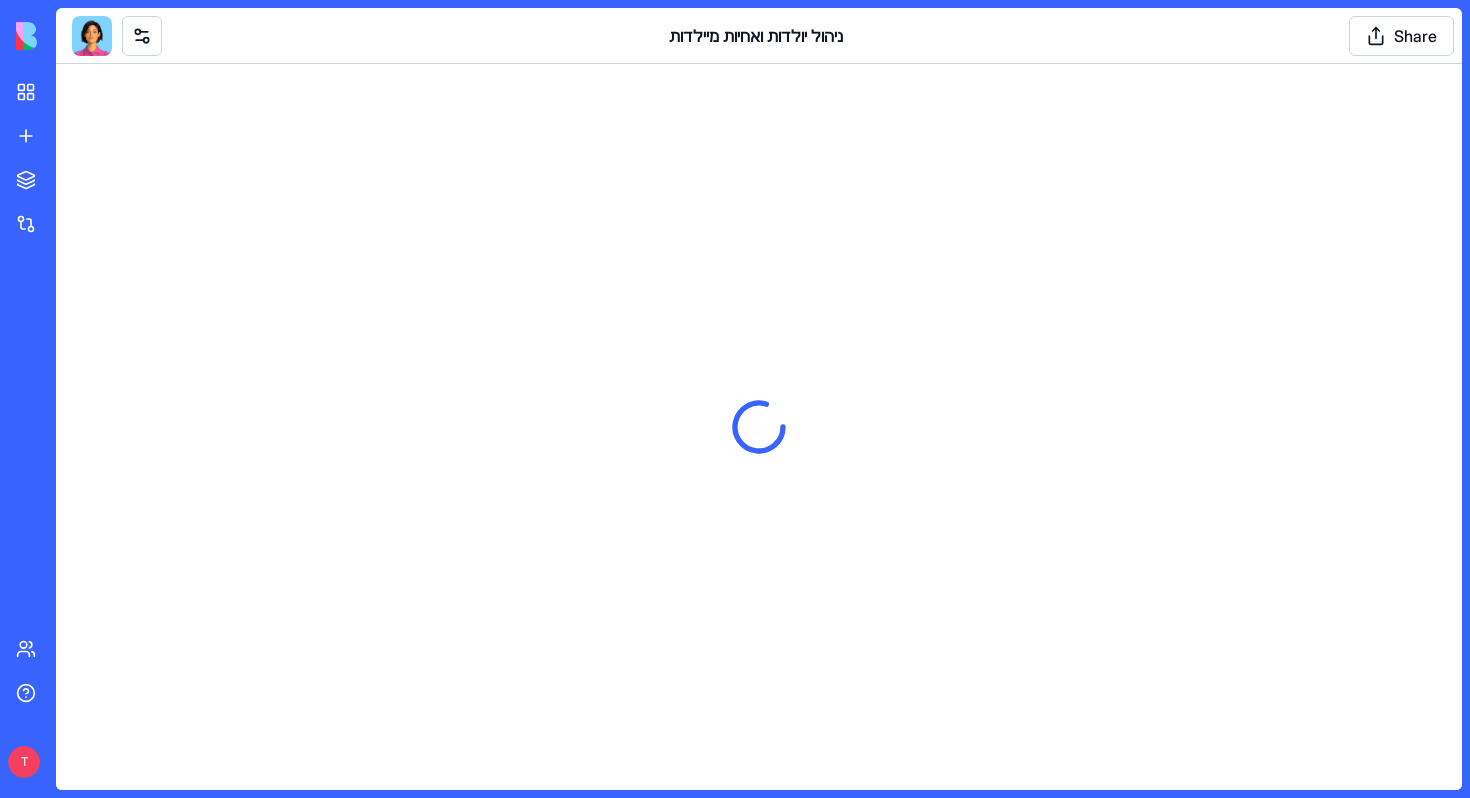 scroll, scrollTop: 0, scrollLeft: 0, axis: both 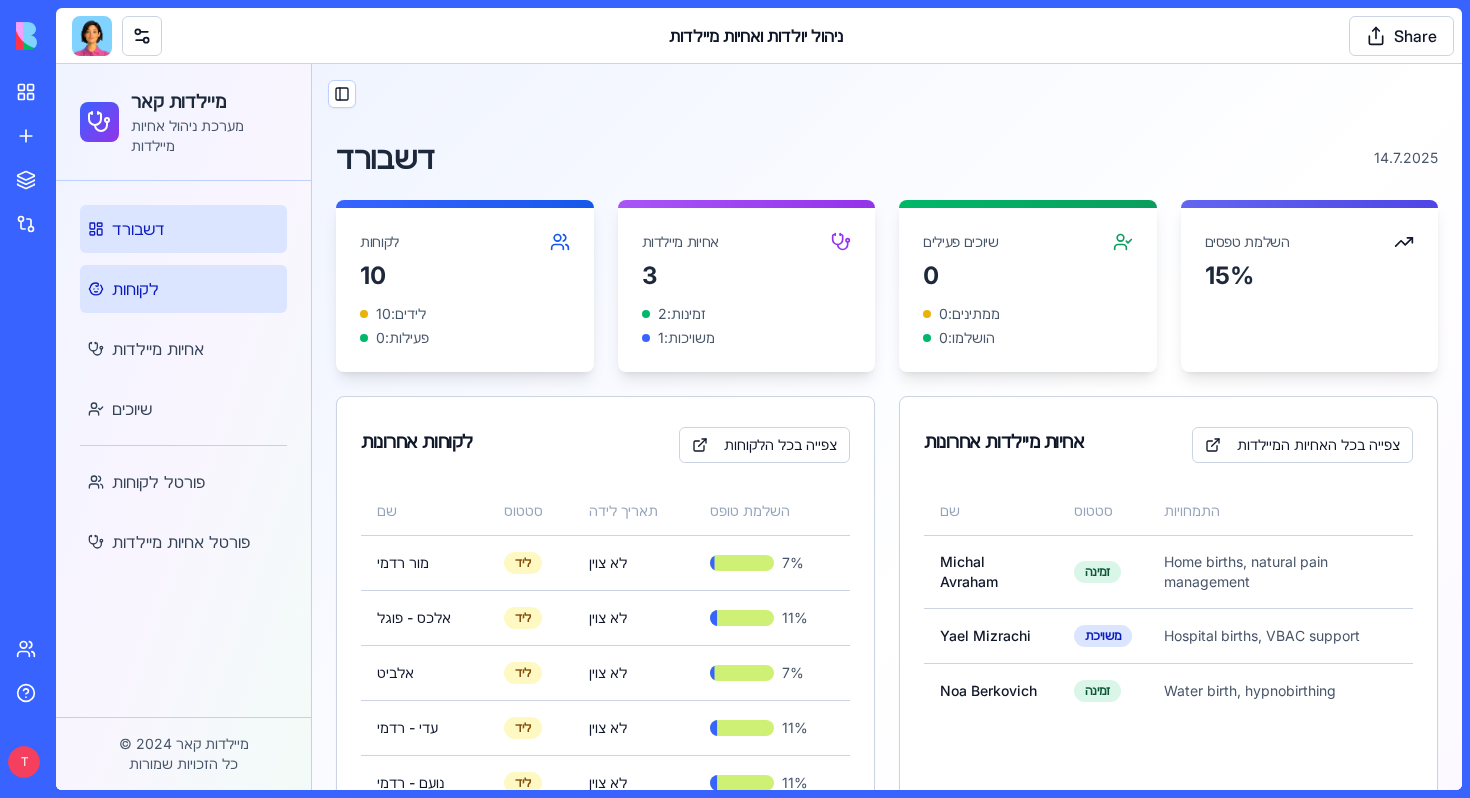 click on "לקוחות" at bounding box center [183, 289] 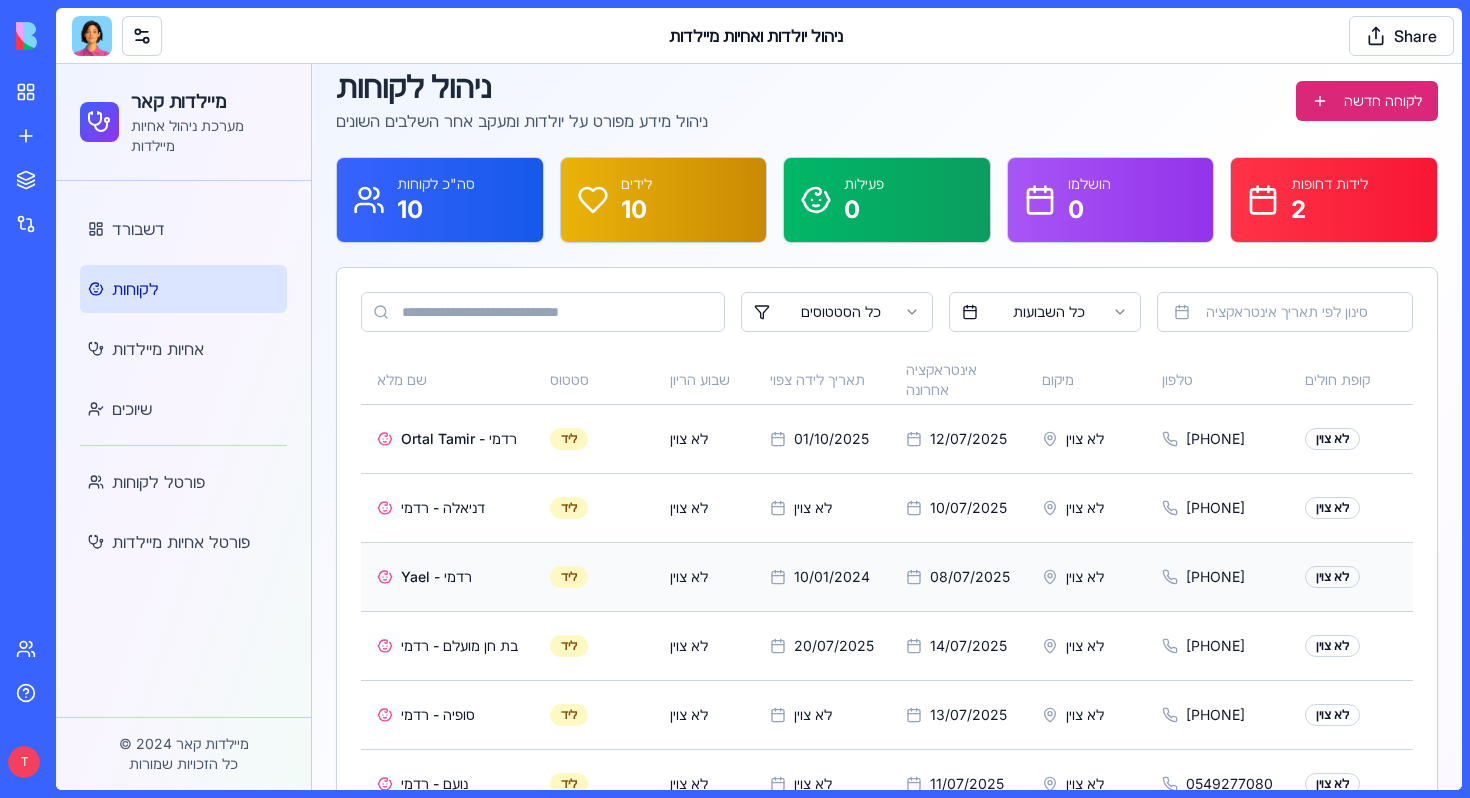 scroll, scrollTop: 76, scrollLeft: 0, axis: vertical 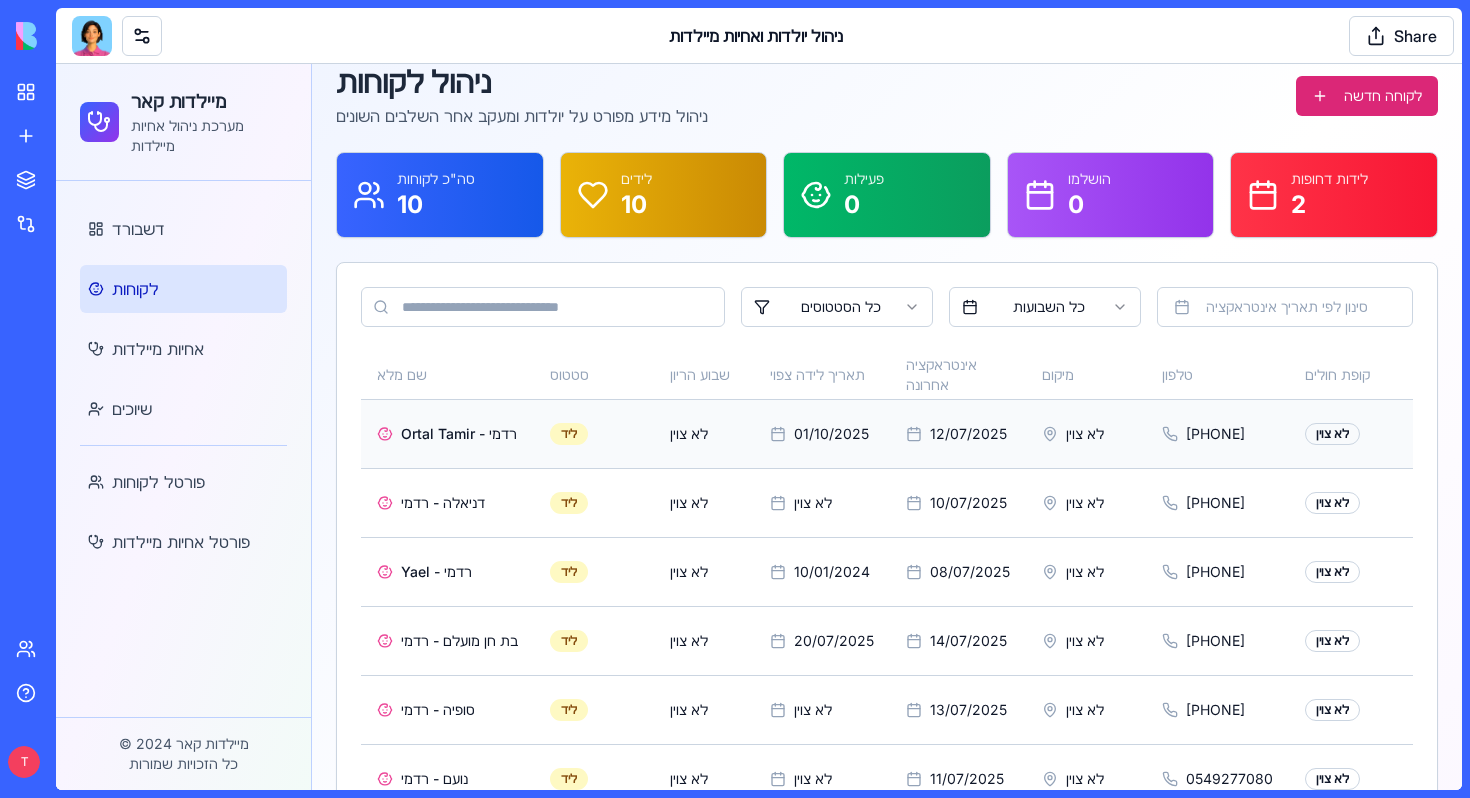 click on "Ortal Tamir - רדמי" at bounding box center (459, 434) 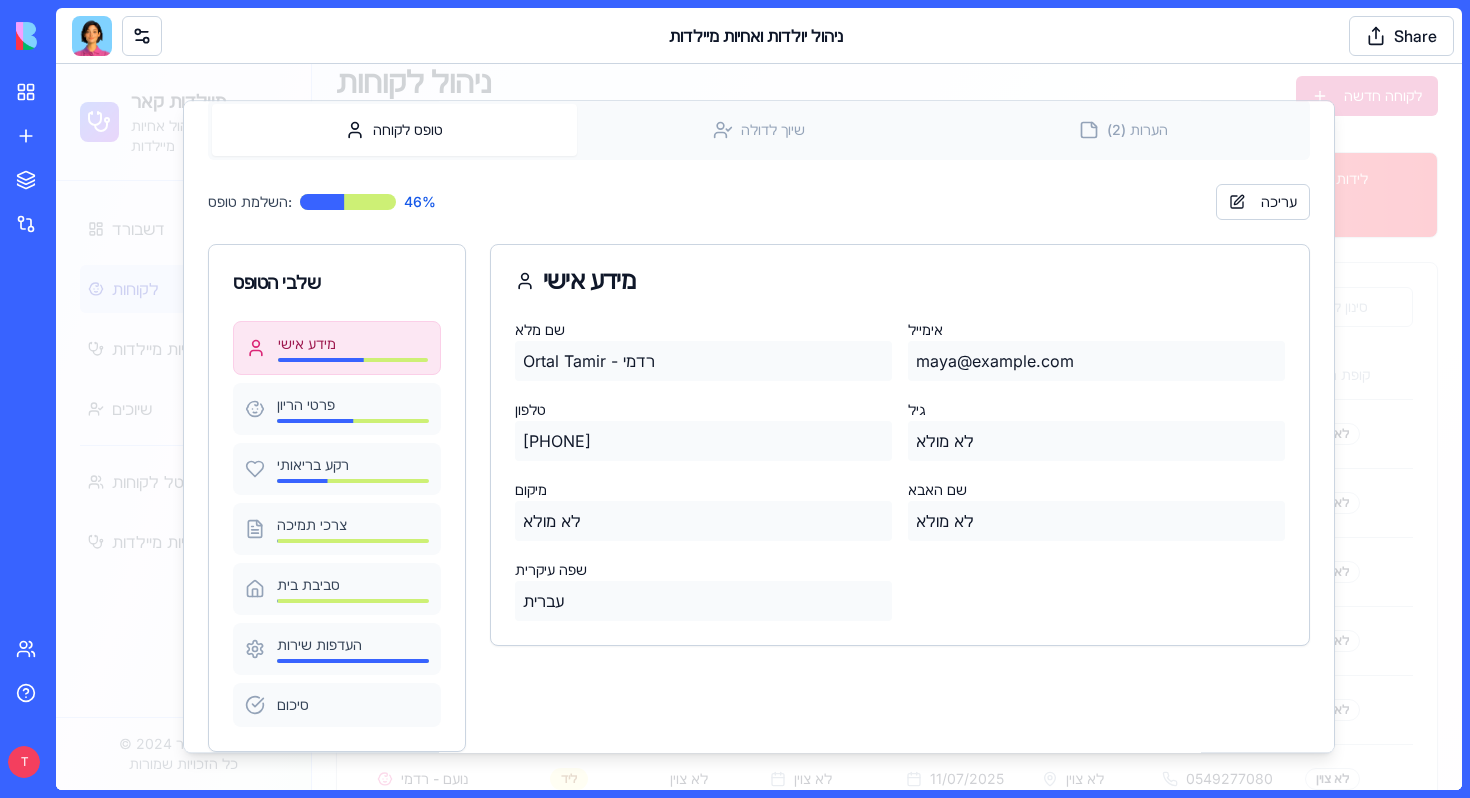 scroll, scrollTop: 318, scrollLeft: 0, axis: vertical 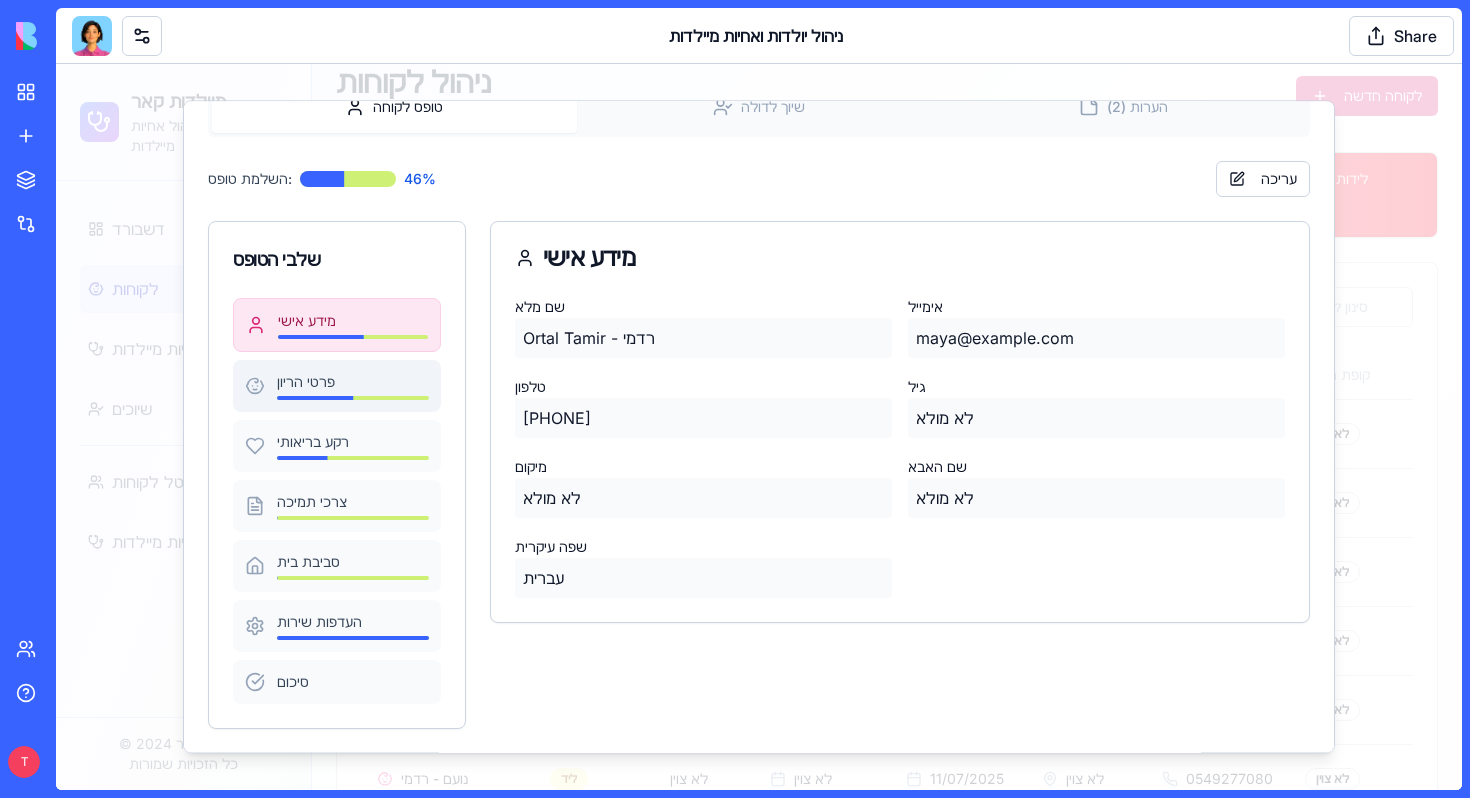 click on "פרטי הריון" at bounding box center [353, 382] 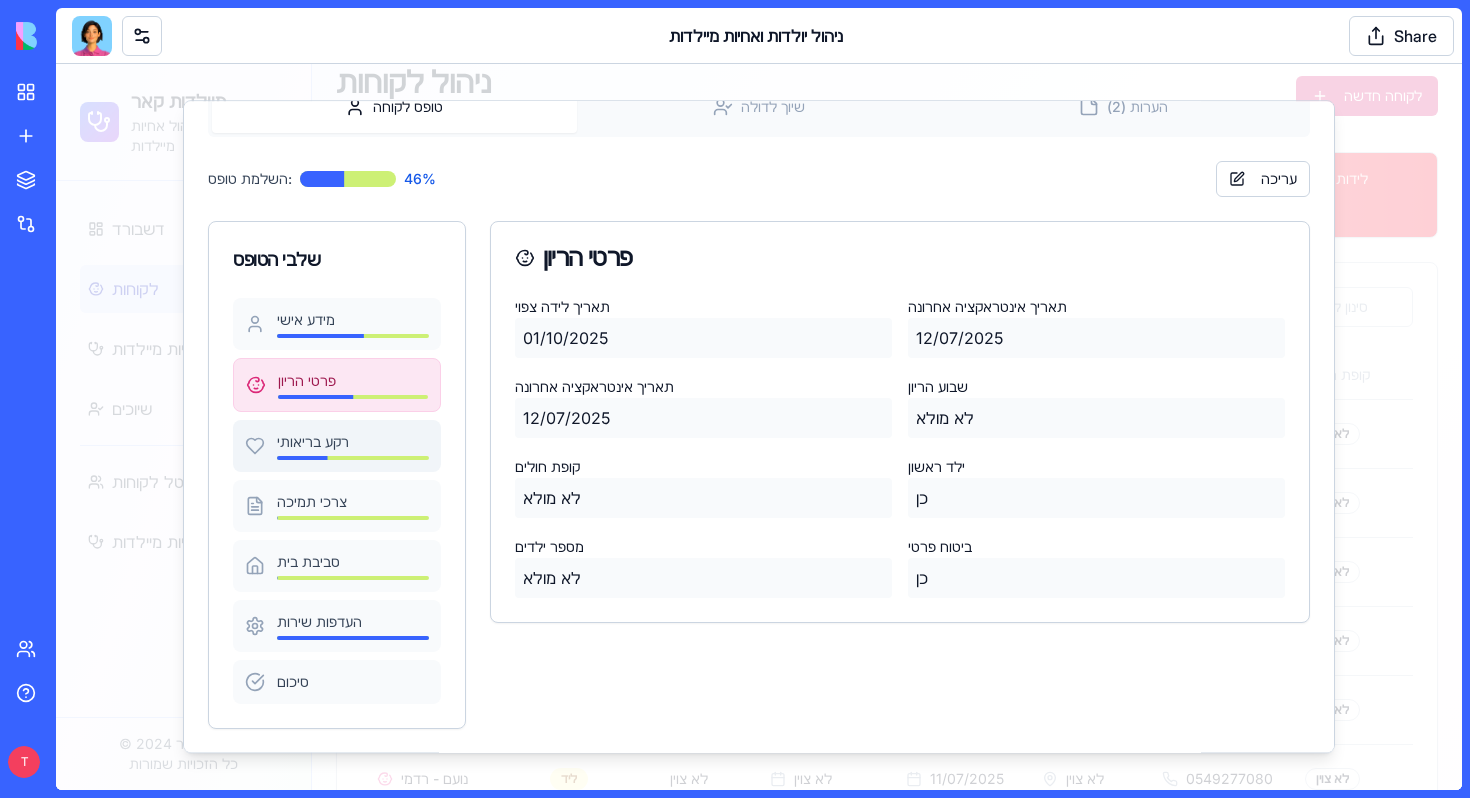 click on "רקע בריאותי" at bounding box center [337, 446] 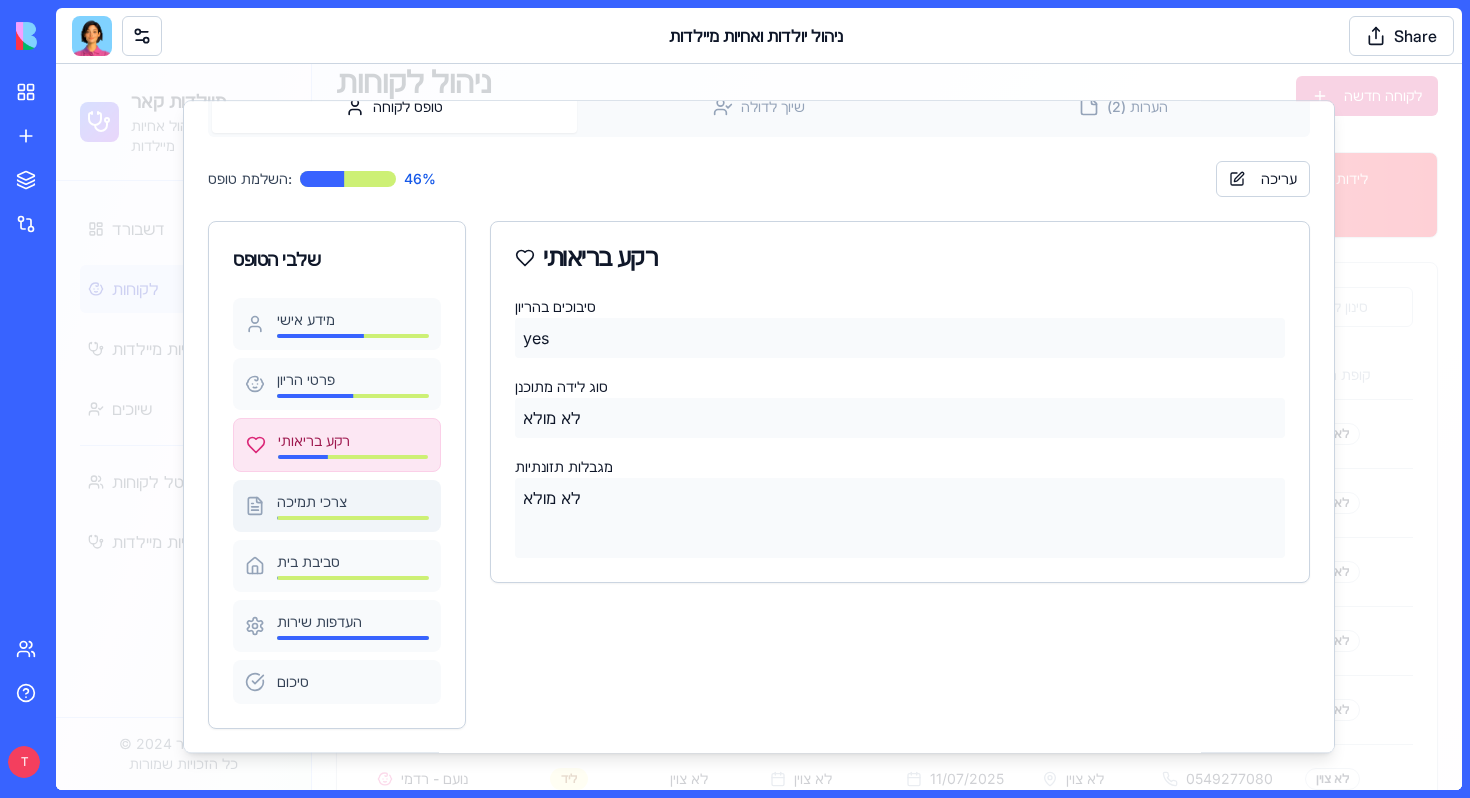 click on "צרכי תמיכה" at bounding box center [353, 502] 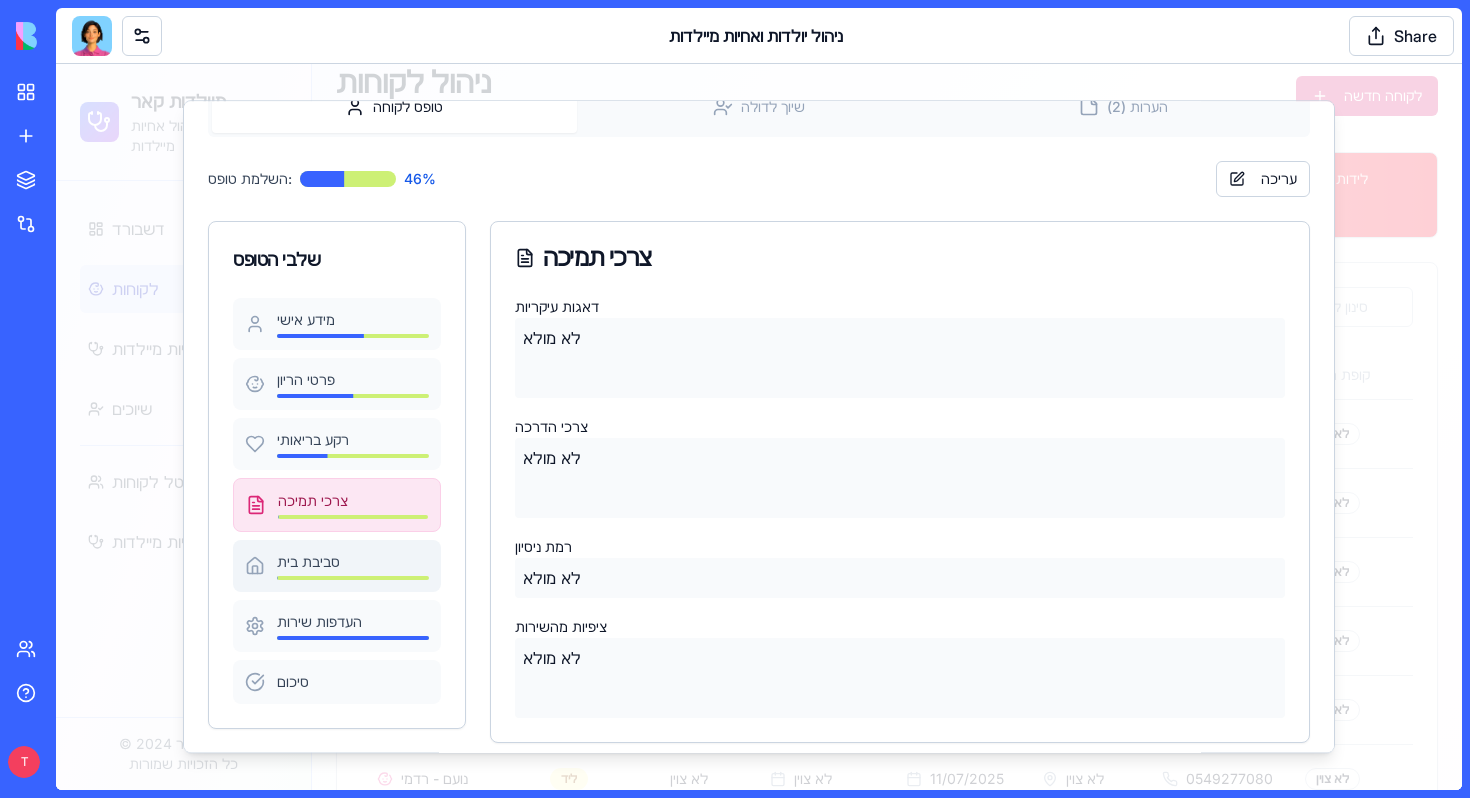 click on "סביבת בית" at bounding box center [353, 562] 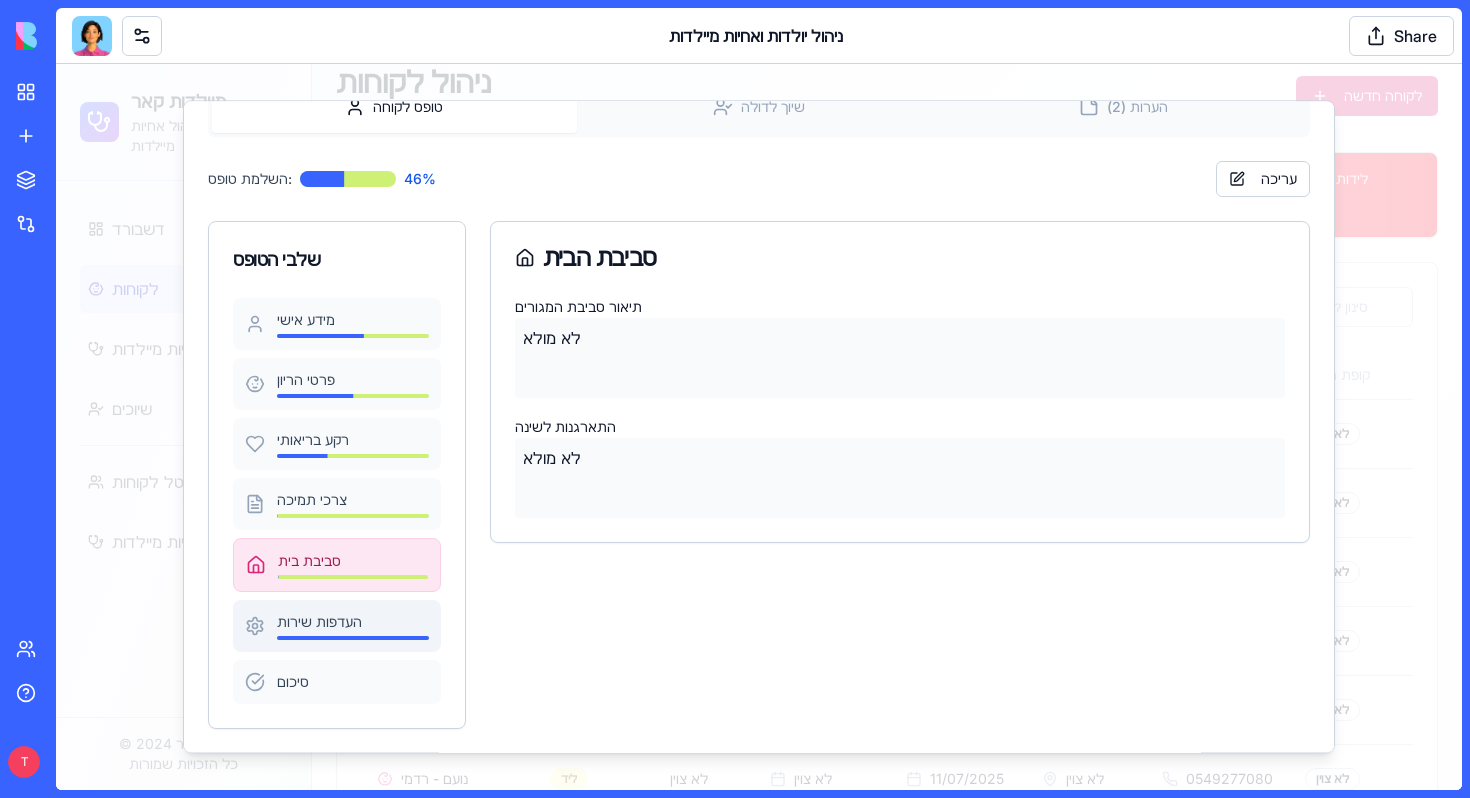 click on "העדפות שירות" at bounding box center [353, 622] 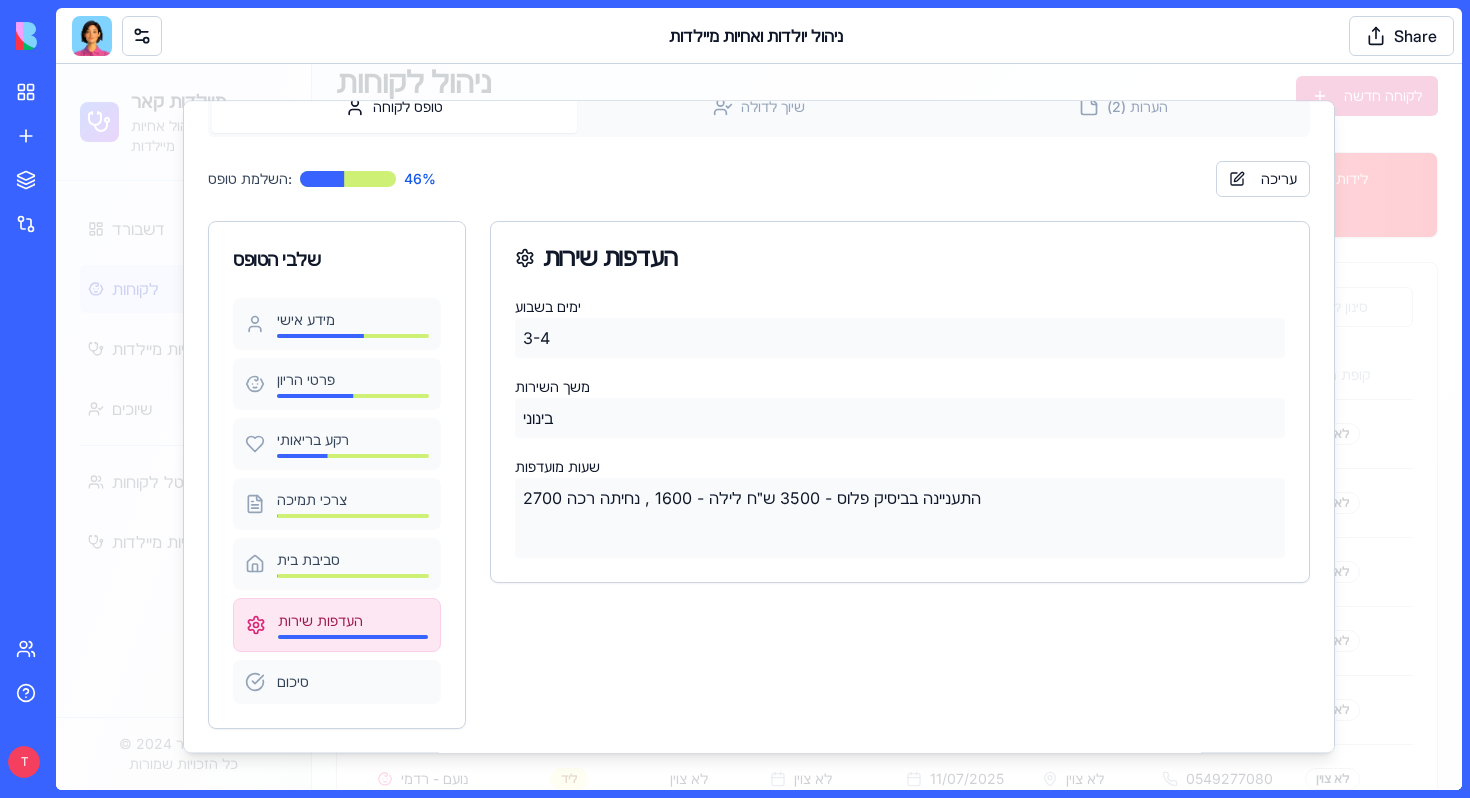 click on "3-4" at bounding box center (900, 338) 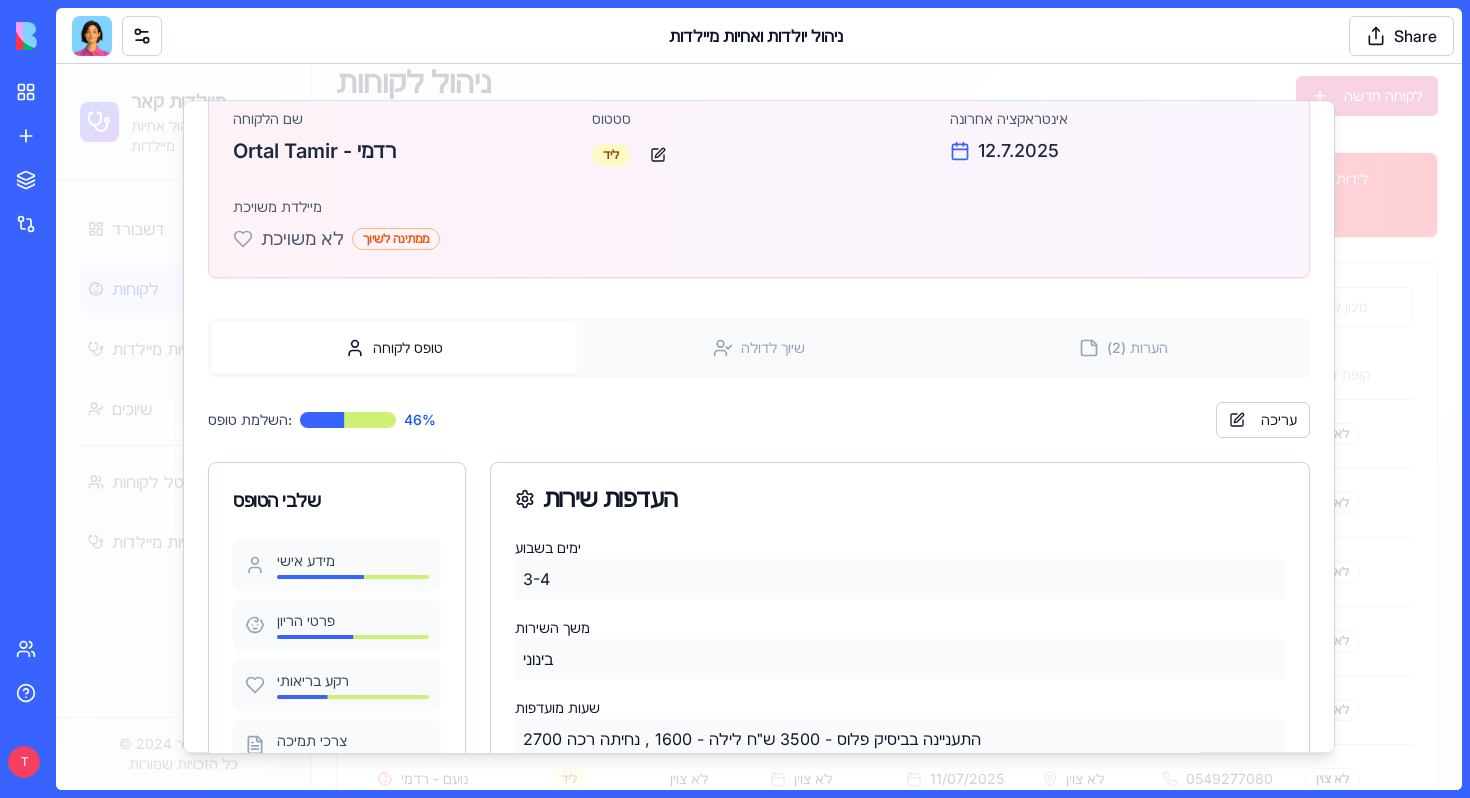 scroll, scrollTop: 0, scrollLeft: 0, axis: both 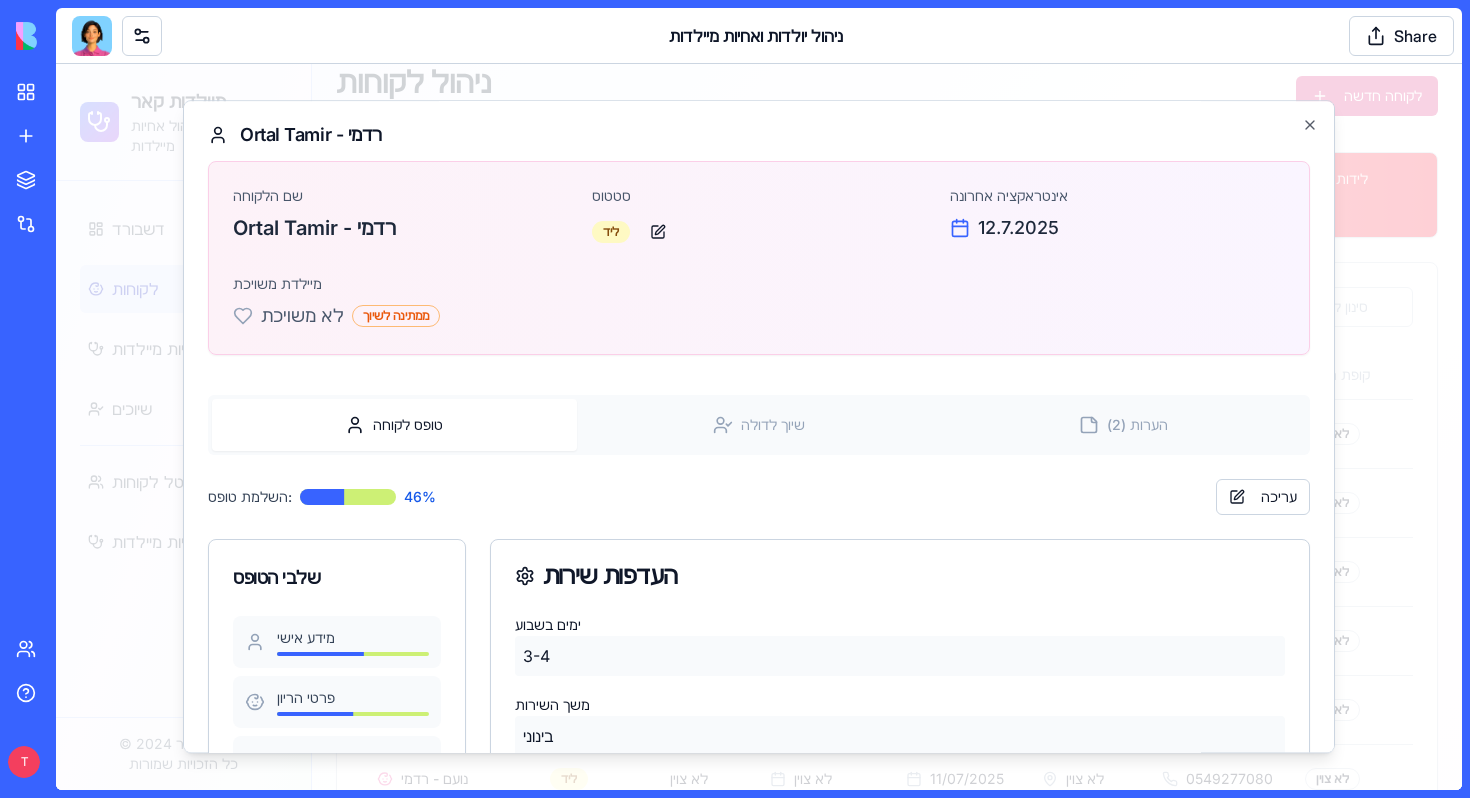 click on "Ortal Tamir - רדמי" at bounding box center [759, 135] 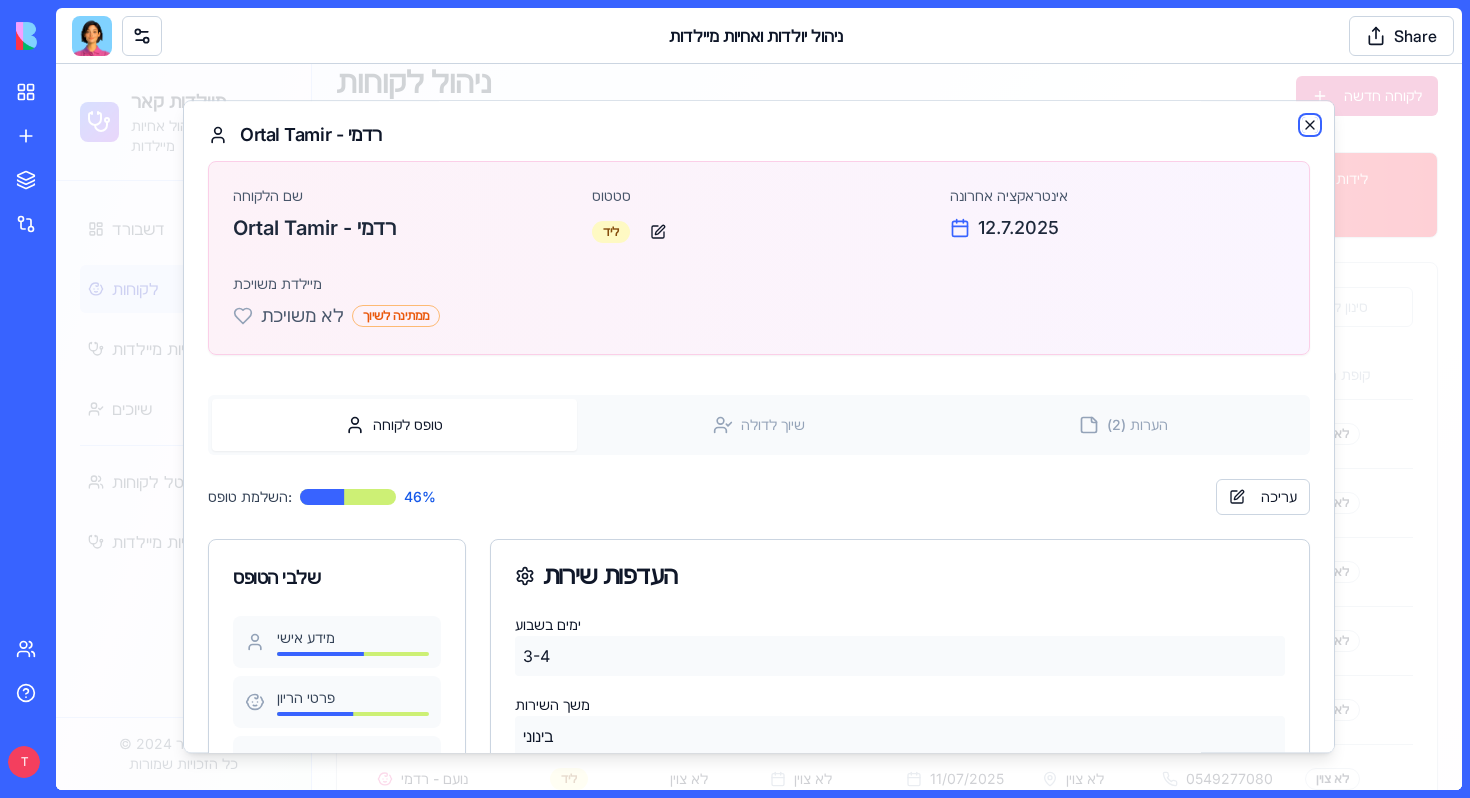 click 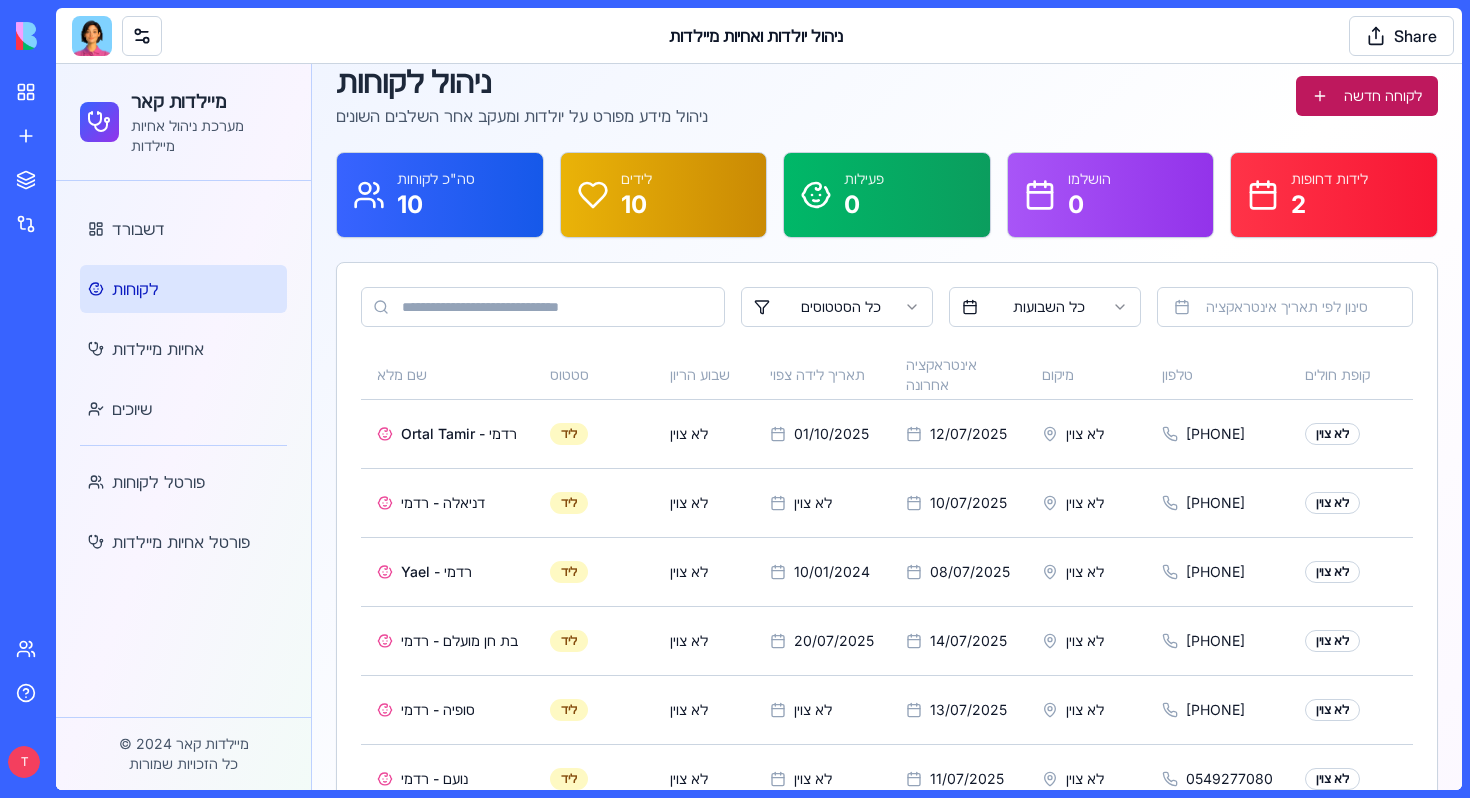 click on "לקוחה חדשה" at bounding box center [1367, 96] 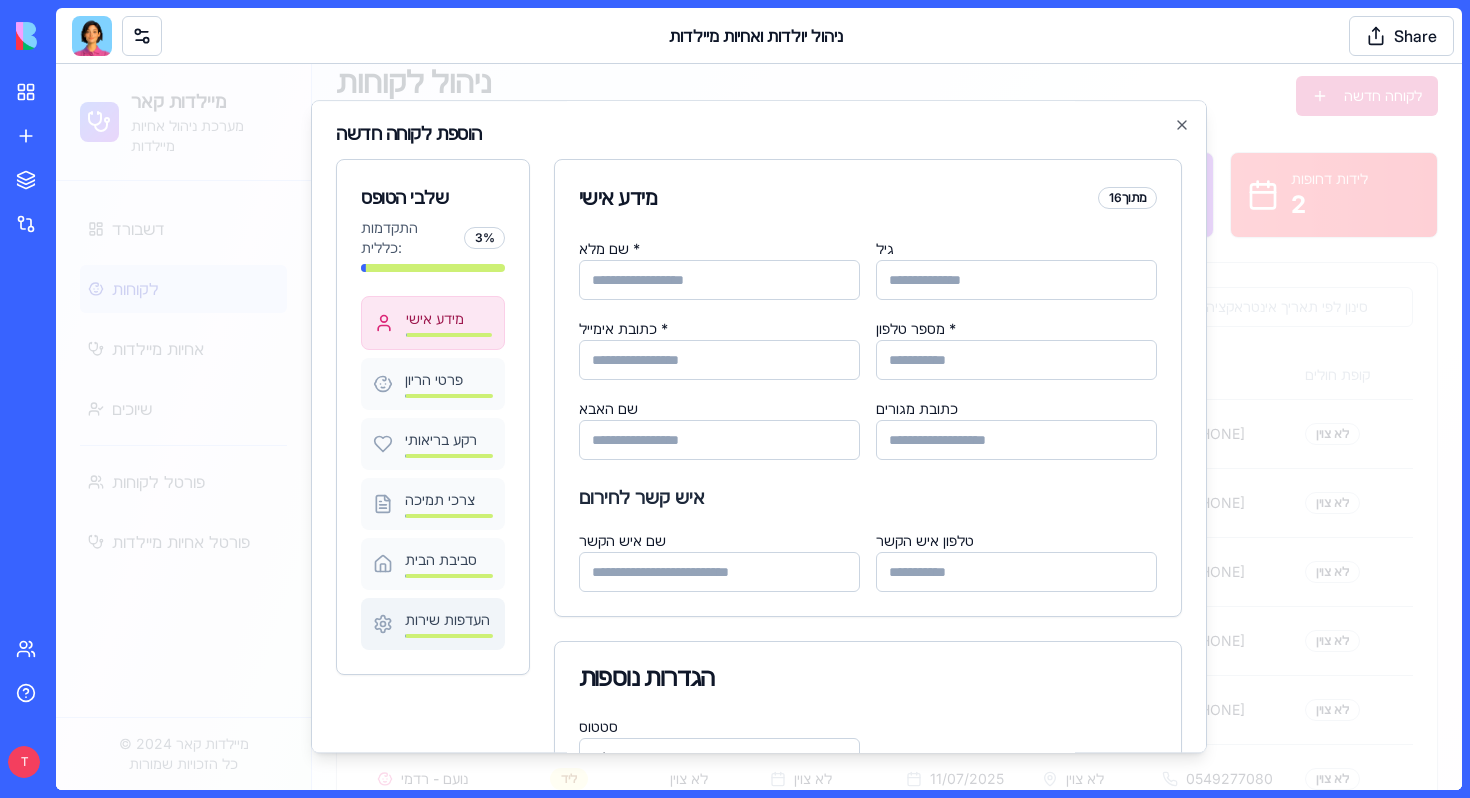 click on "העדפות שירות" at bounding box center [449, 620] 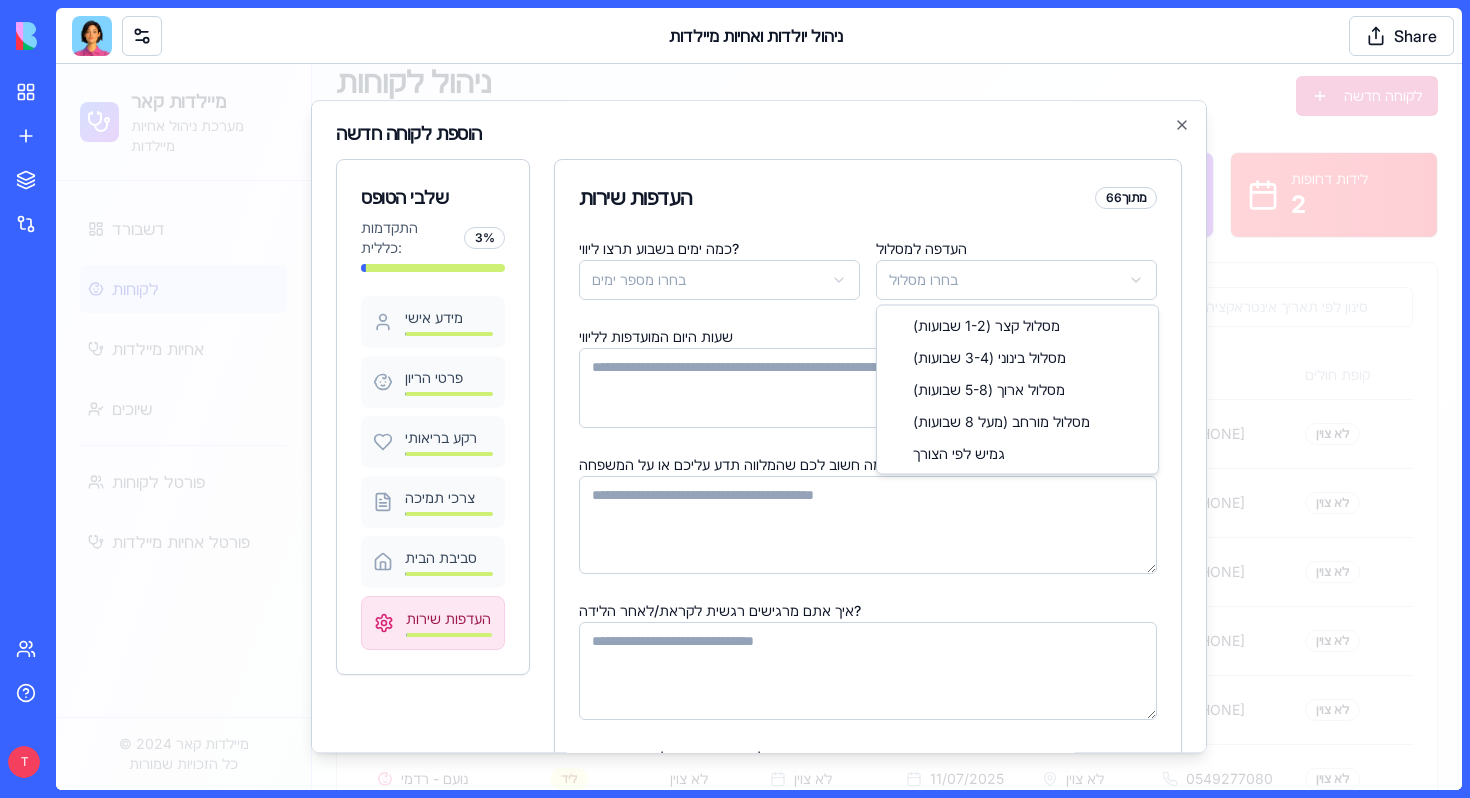 click on "מיילדות קאר מערכת ניהול אחיות מיילדות דשבורד לקוחות אחיות מיילדות שיוכים פורטל לקוחות פורטל אחיות מיילדות © 2024 מיילדות קאר כל הזכויות שמורות Toggle Sidebar ניהול לקוחות ניהול מידע מפורט על יולדות ומעקב אחר השלבים השונים לקוחה חדשה סה"כ לקוחות 10 לידים 10 פעילות 0 הושלמו 0 לידות דחופות 2 כל הסטטוסים כל השבועות סינון לפי תאריך אינטראקציה שם מלא סטטוס שבוע הריון תאריך לידה צפוי אינטראקציה אחרונה מיקום טלפון קופת חולים השלמת טופס מיילדת משויכת פעולות [NAME] - רדמי  ליד לא צוין 01/10/2025 12/07/2025 לא צוין [PHONE] לא צוין 39 % לא משויכת דניאלה - רדמי ליד לא צוין לא צוין 10/07/2025 לא צוין" at bounding box center (759, 563) 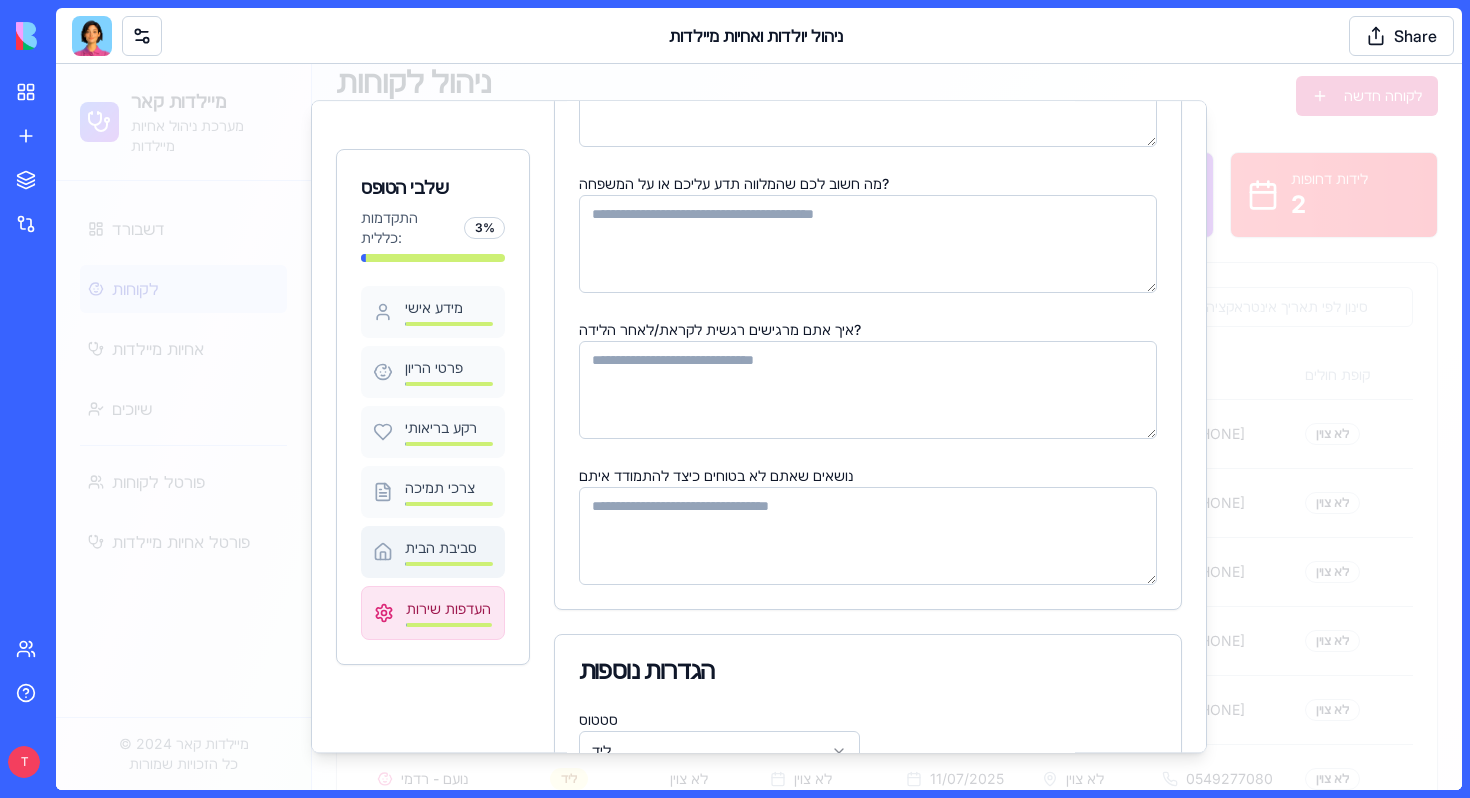 scroll, scrollTop: 412, scrollLeft: 0, axis: vertical 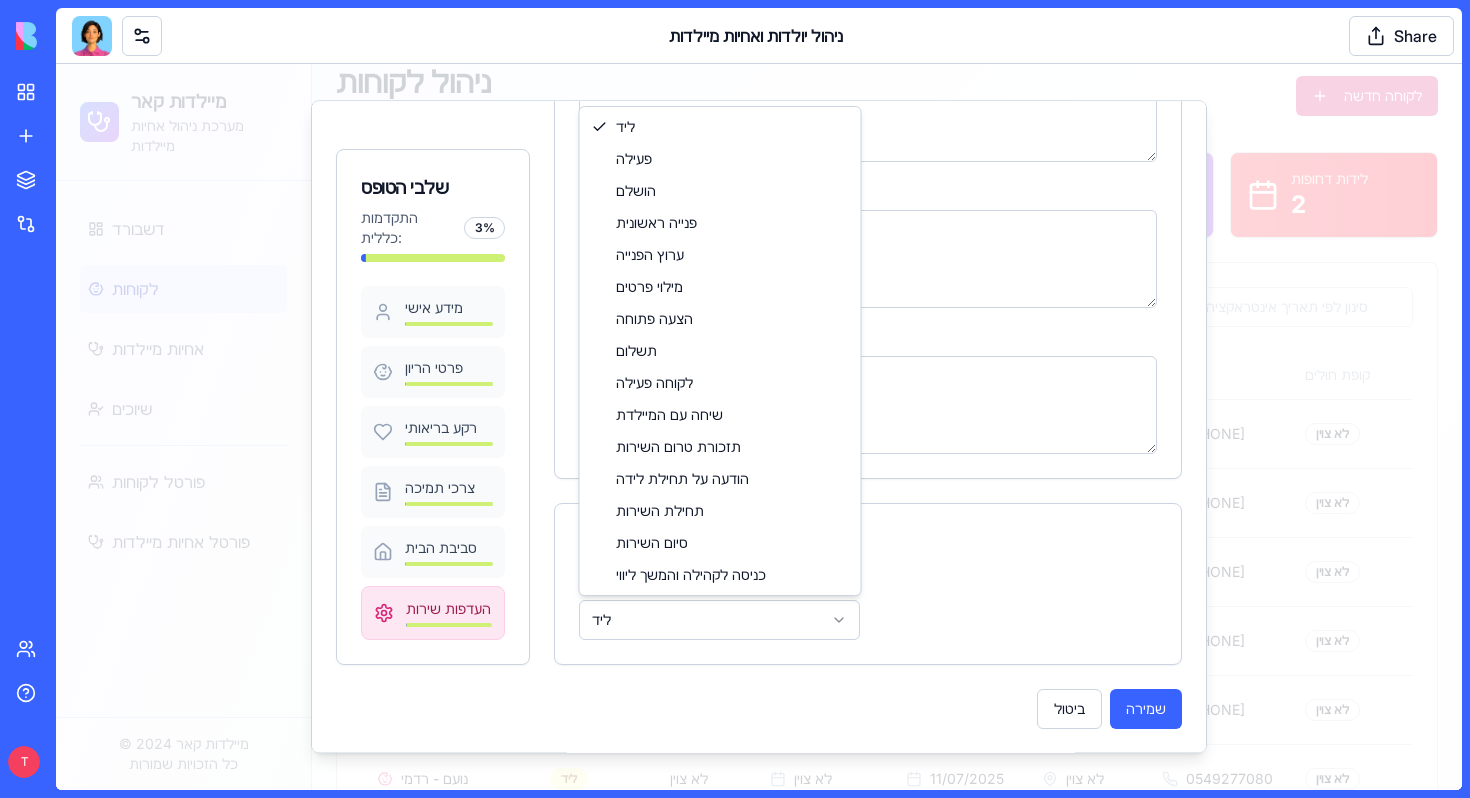 click on "מיילדות קאר מערכת ניהול אחיות מיילדות דשבורד לקוחות אחיות מיילדות שיוכים פורטל לקוחות פורטל אחיות מיילדות © 2024 מיילדות קאר כל הזכויות שמורות Toggle Sidebar ניהול לקוחות ניהול מידע מפורט על יולדות ומעקב אחר השלבים השונים לקוחה חדשה סה"כ לקוחות 10 לידים 10 פעילות 0 הושלמו 0 לידות דחופות 2 כל הסטטוסים כל השבועות סינון לפי תאריך אינטראקציה שם מלא סטטוס שבוע הריון תאריך לידה צפוי אינטראקציה אחרונה מיקום טלפון קופת חולים השלמת טופס מיילדת משויכת פעולות [NAME] - רדמי  ליד לא צוין 01/10/2025 12/07/2025 לא צוין [PHONE] לא צוין 39 % לא משויכת דניאלה - רדמי ליד לא צוין לא צוין 10/07/2025 לא צוין" at bounding box center [759, 563] 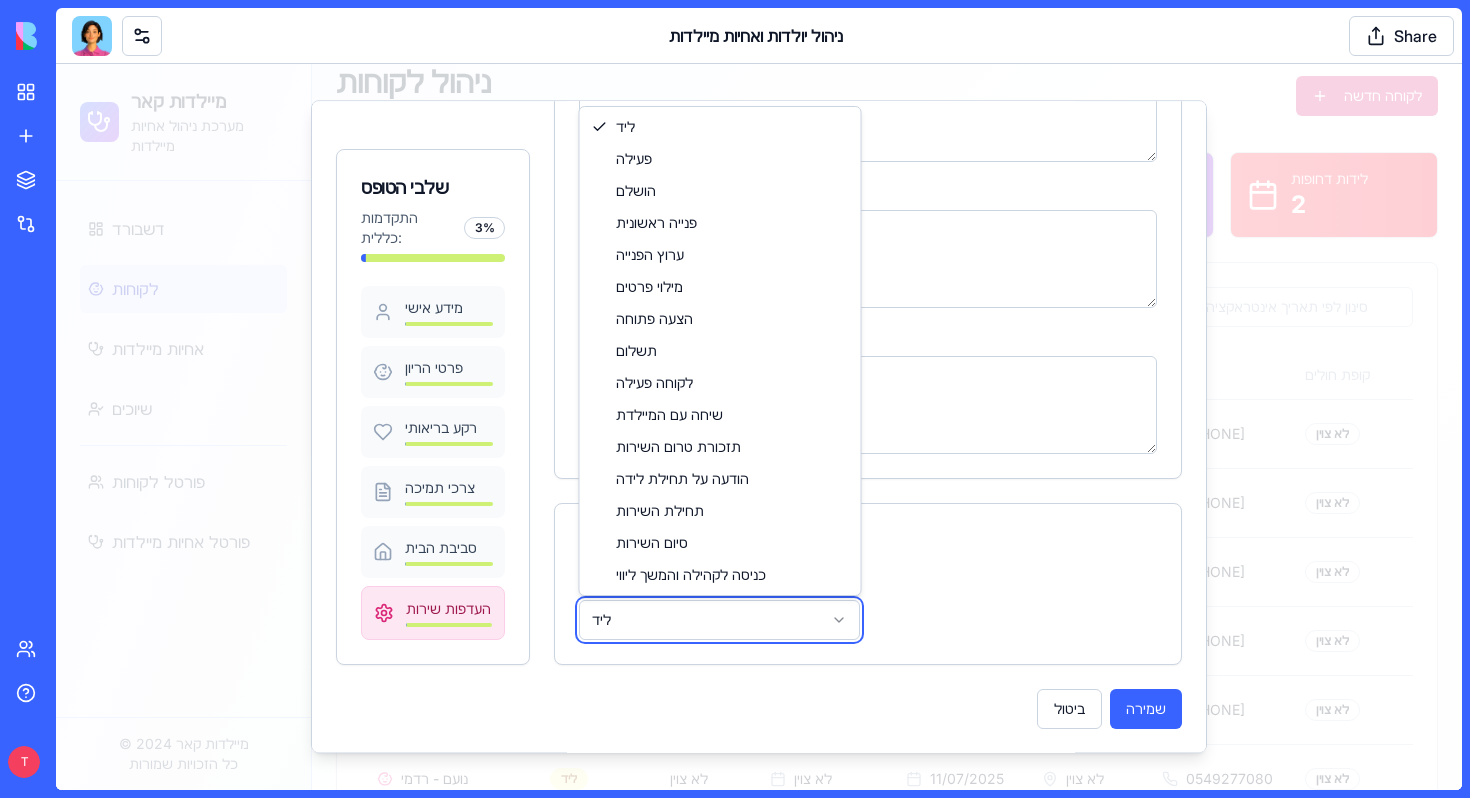 click on "מיילדות קאר מערכת ניהול אחיות מיילדות דשבורד לקוחות אחיות מיילדות שיוכים פורטל לקוחות פורטל אחיות מיילדות © 2024 מיילדות קאר כל הזכויות שמורות Toggle Sidebar ניהול לקוחות ניהול מידע מפורט על יולדות ומעקב אחר השלבים השונים לקוחה חדשה סה"כ לקוחות 10 לידים 10 פעילות 0 הושלמו 0 לידות דחופות 2 כל הסטטוסים כל השבועות סינון לפי תאריך אינטראקציה שם מלא סטטוס שבוע הריון תאריך לידה צפוי אינטראקציה אחרונה מיקום טלפון קופת חולים השלמת טופס מיילדת משויכת פעולות [NAME] - רדמי  ליד לא צוין 01/10/2025 12/07/2025 לא צוין [PHONE] לא צוין 39 % לא משויכת דניאלה - רדמי ליד לא צוין לא צוין 10/07/2025 לא צוין" at bounding box center [759, 563] 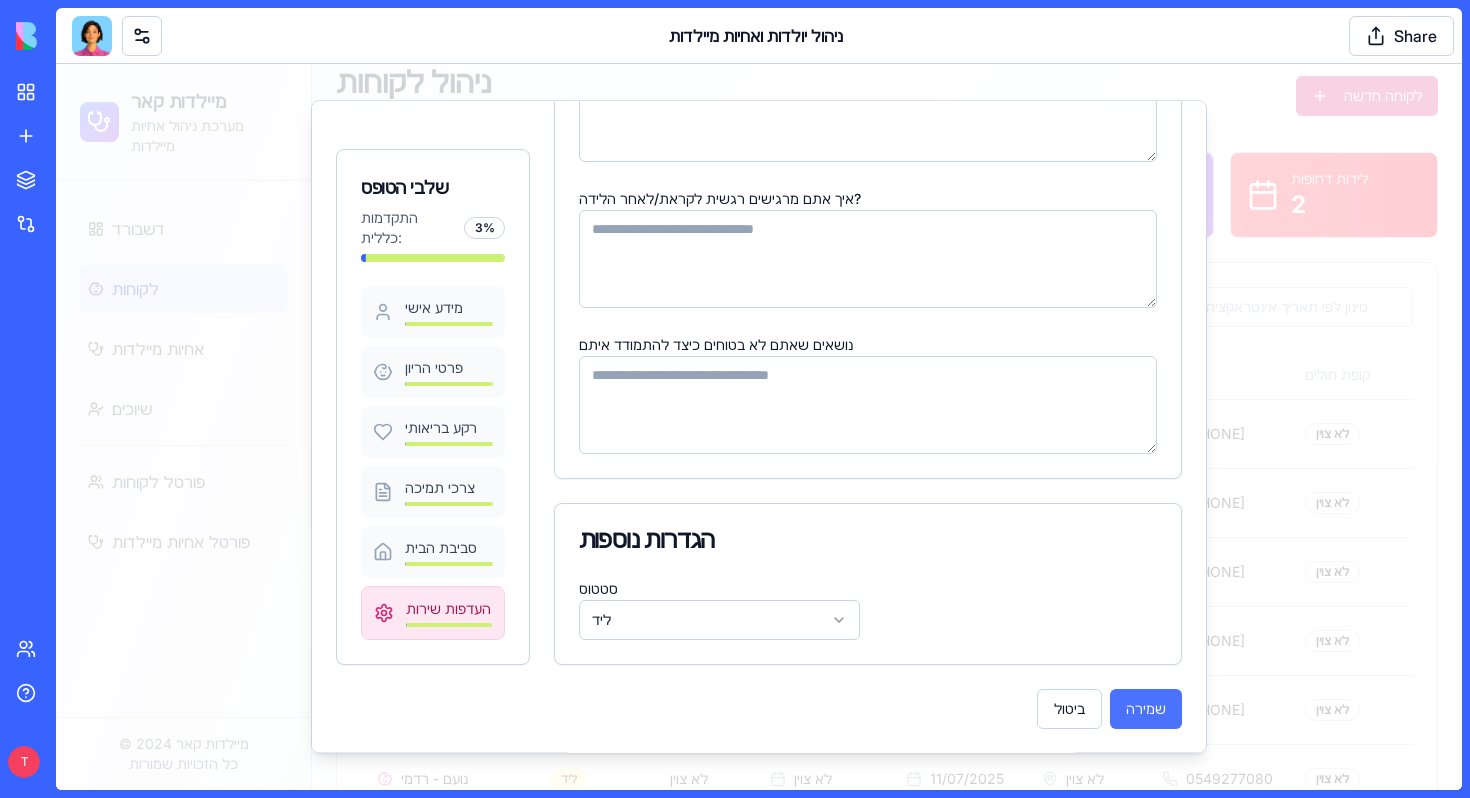 click on "שמירה" at bounding box center (1146, 709) 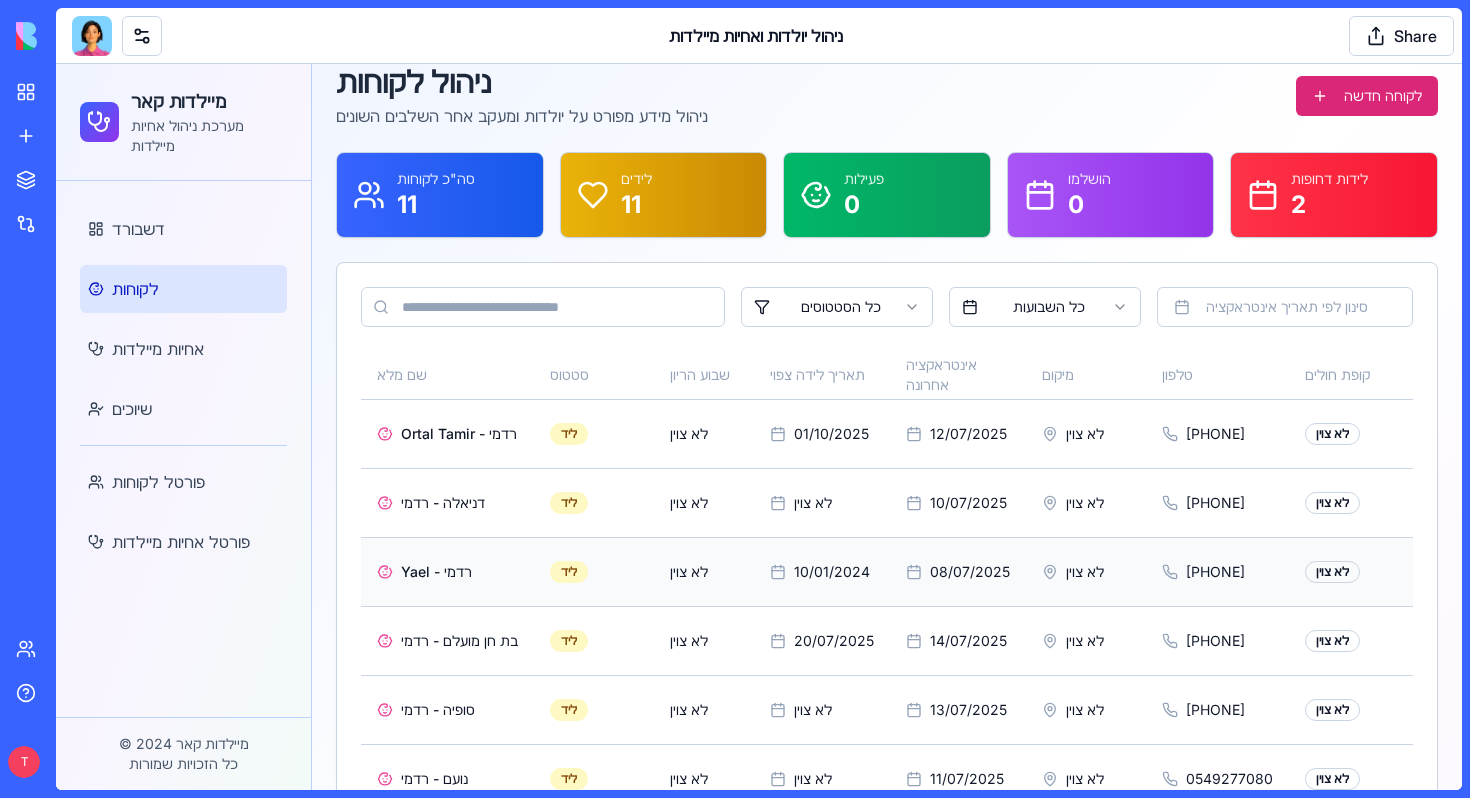scroll, scrollTop: 492, scrollLeft: 0, axis: vertical 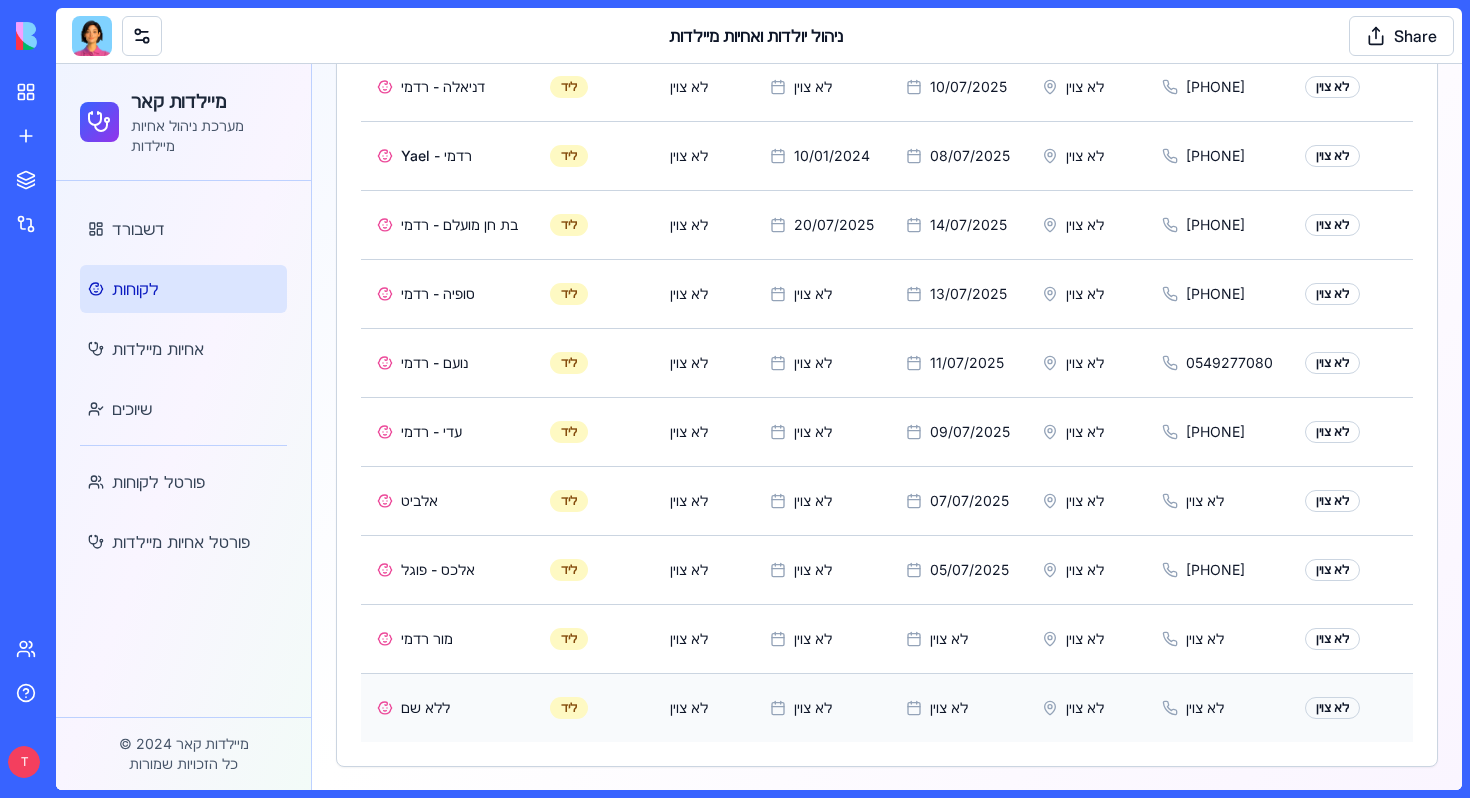 click on "לא צוין" at bounding box center (1205, 708) 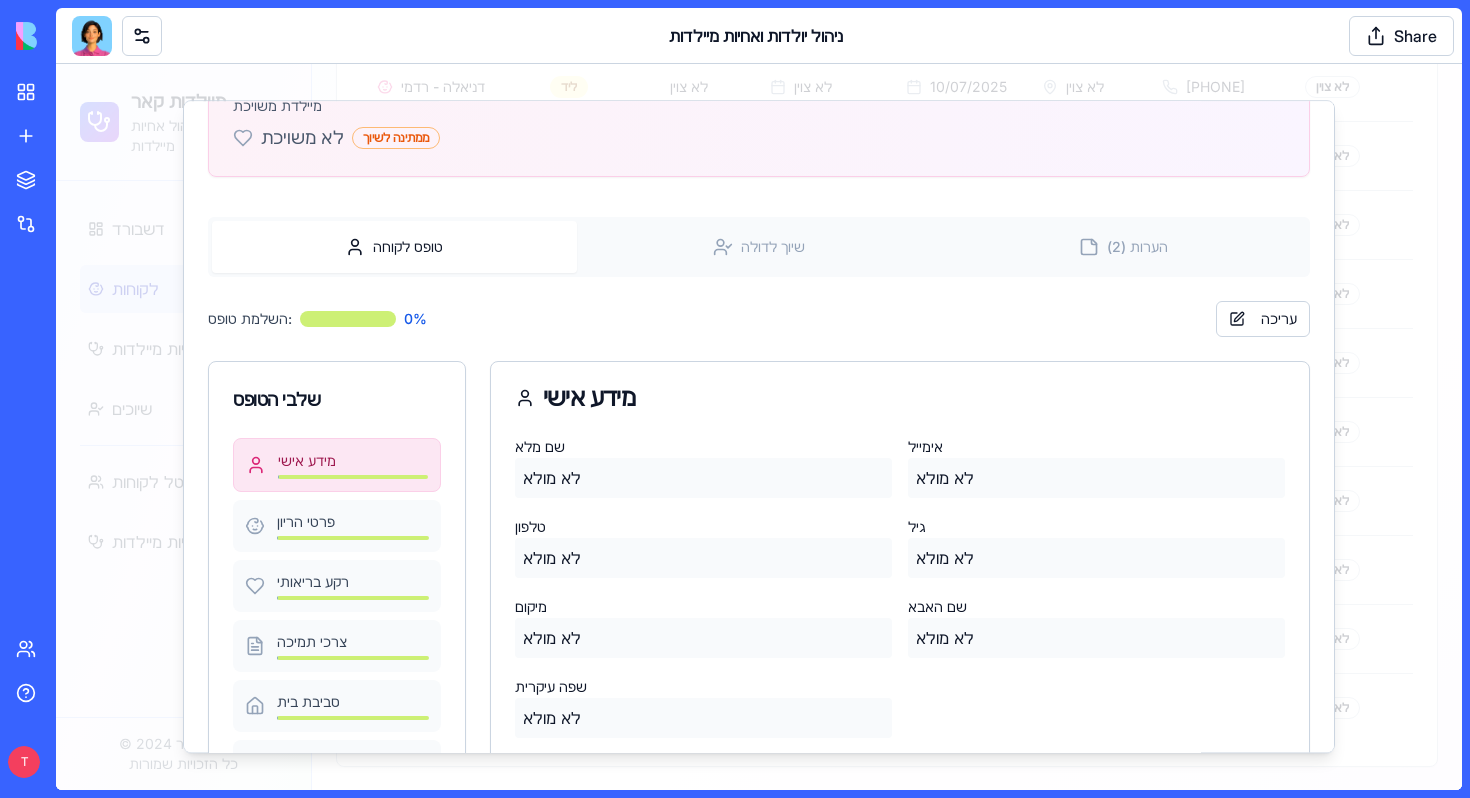 scroll, scrollTop: 0, scrollLeft: 0, axis: both 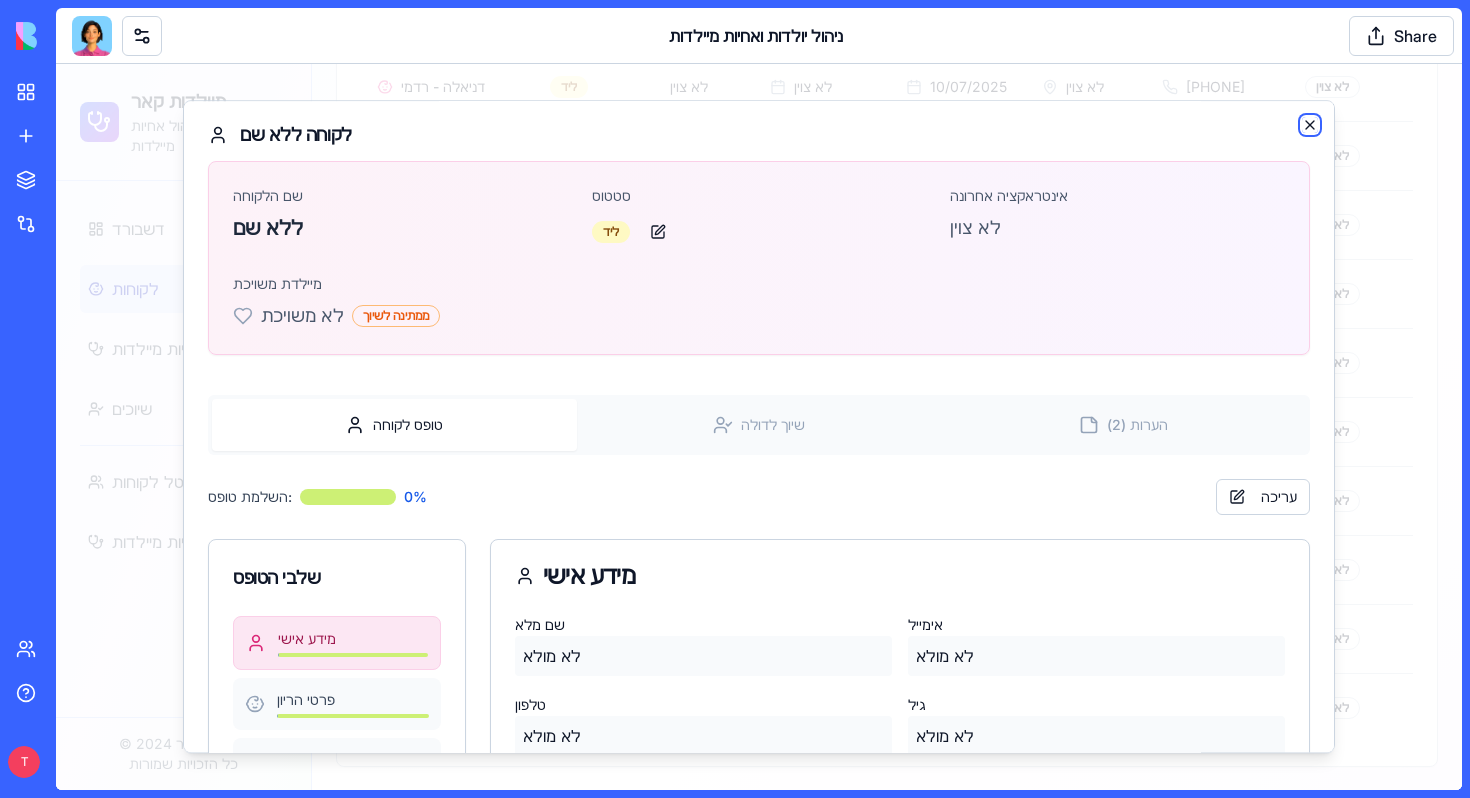 click 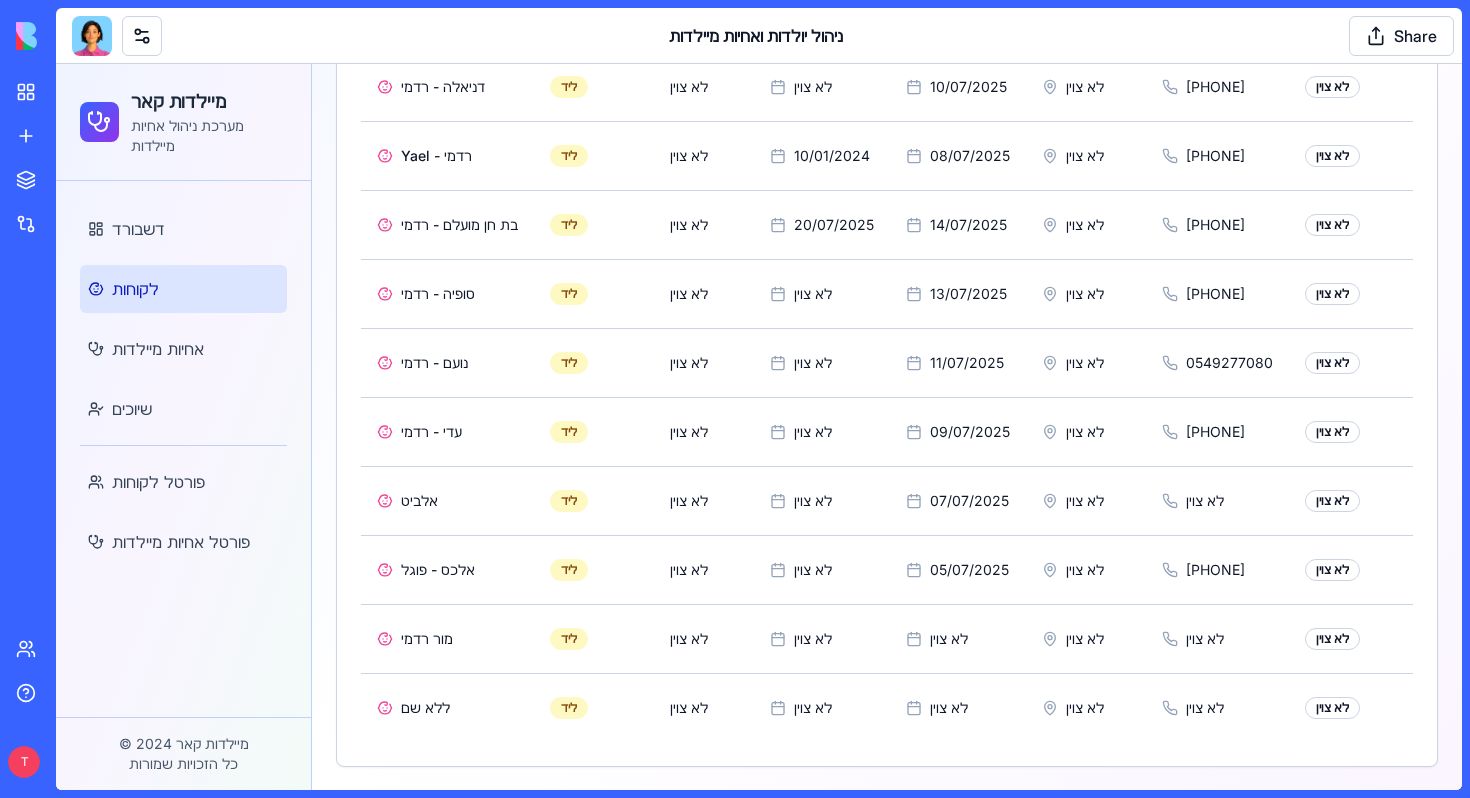 click on "שם מלא סטטוס שבוע הריון תאריך לידה צפוי אינטראקציה אחרונה מיקום טלפון קופת חולים השלמת טופס מיילדת משויכת פעולות [NAME] - רדמי  ליד לא צוין 01/10/2025 12/07/2025 לא צוין [PHONE] לא צוין 39 % לא משויכת דניאלה - רדמי ליד לא צוין לא צוין 10/07/2025 לא צוין [PHONE] לא צוין 18 % DL002 Yael - רדמי  ליד לא צוין 10/01/2024 08/07/2025 לא צוין [PHONE] לא צוין 18 % לא משויכת בת חן מועלם - רדמי  ליד לא צוין 20/07/2025 14/07/2025 לא צוין [PHONE] לא צוין 18 % לא משויכת סופיה - רדמי  ליד לא צוין לא צוין 13/07/2025 לא צוין [PHONE] לא צוין 11 % לא משויכת נועם - רדמי  ליד לא צוין לא צוין 11/07/2025 לא צוין [PHONE] לא צוין 11 % לא משויכת עדי - רדמי  ליד לא צוין 11 %" at bounding box center (887, 350) 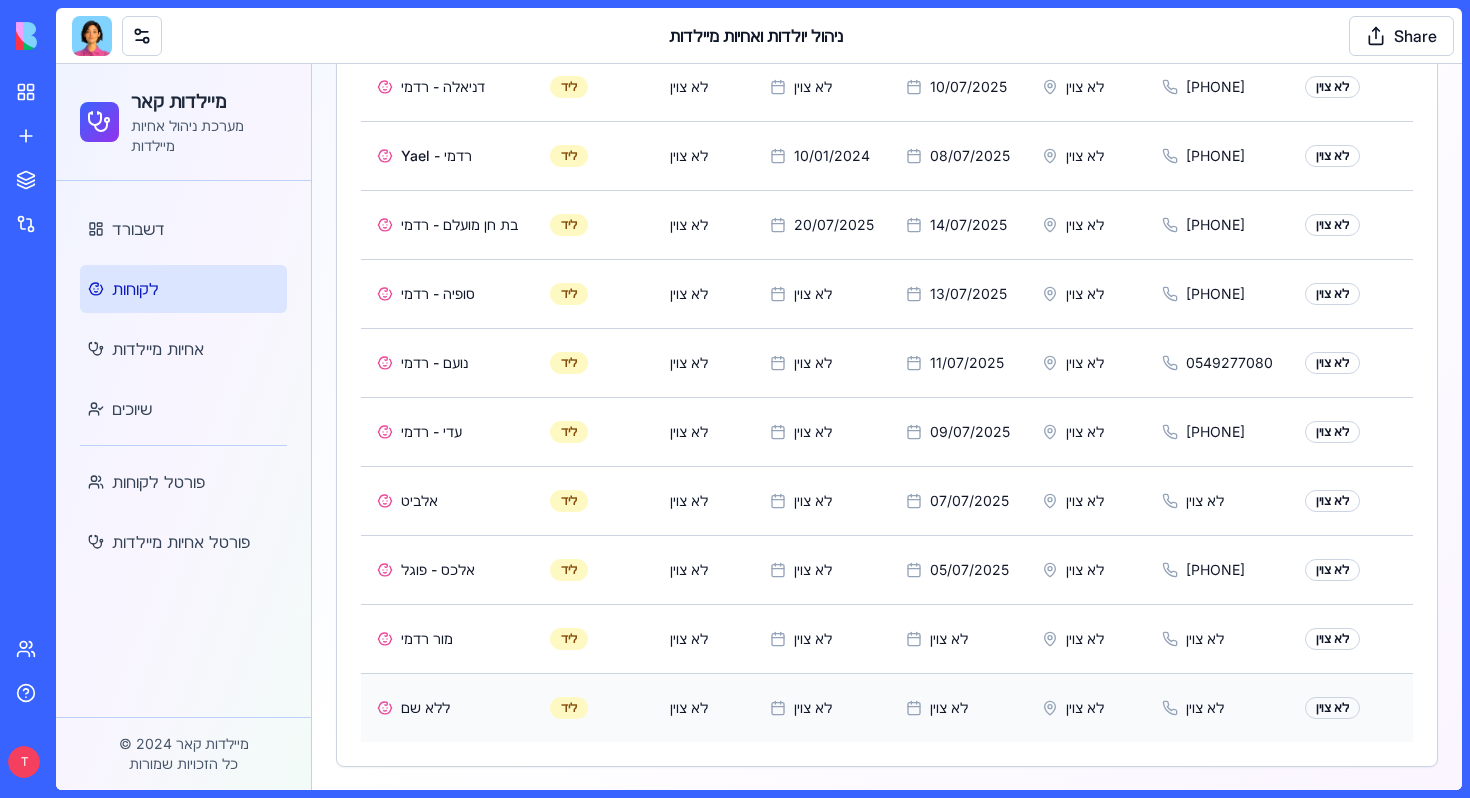click on "לא צוין" at bounding box center [1349, 707] 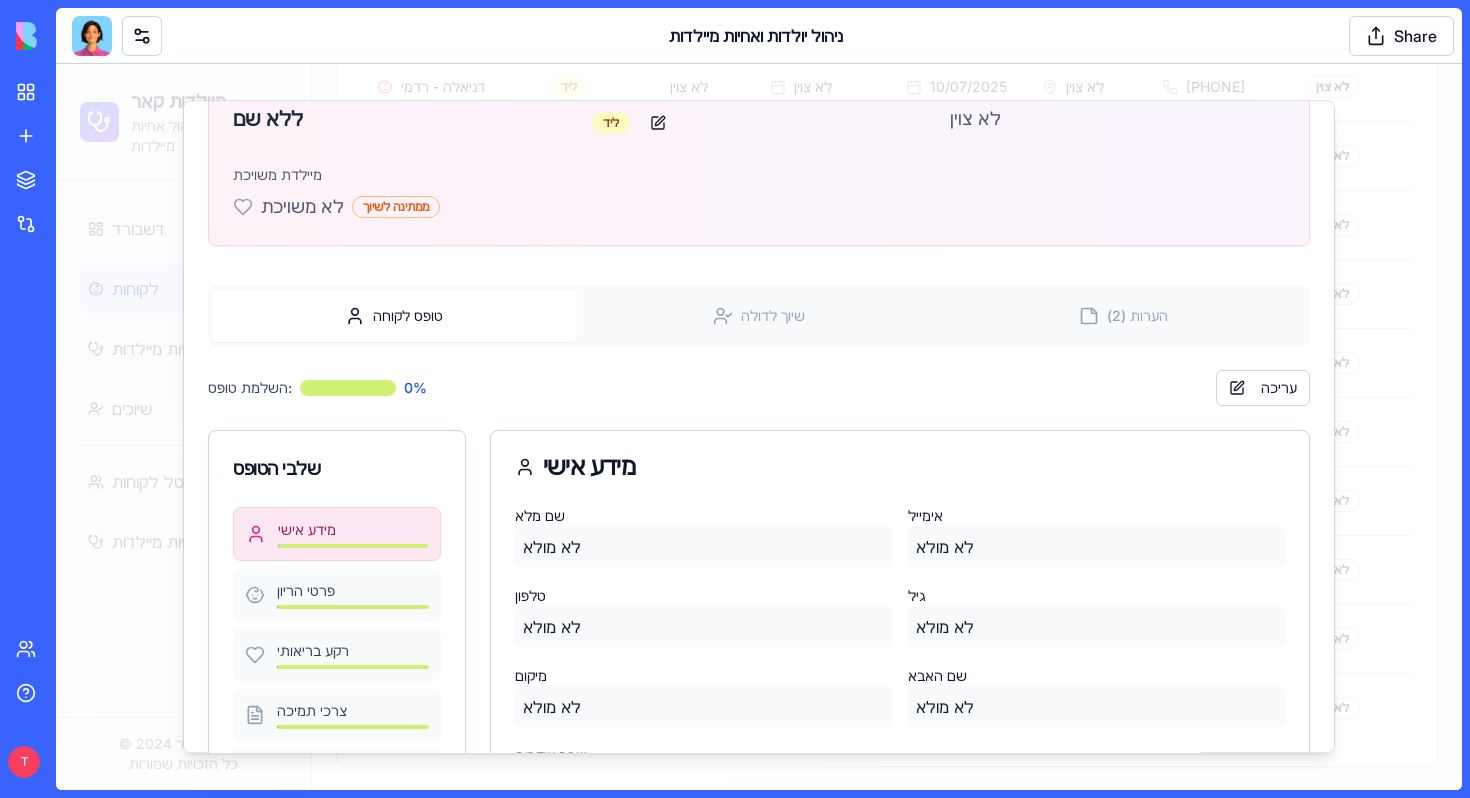 scroll, scrollTop: 0, scrollLeft: 0, axis: both 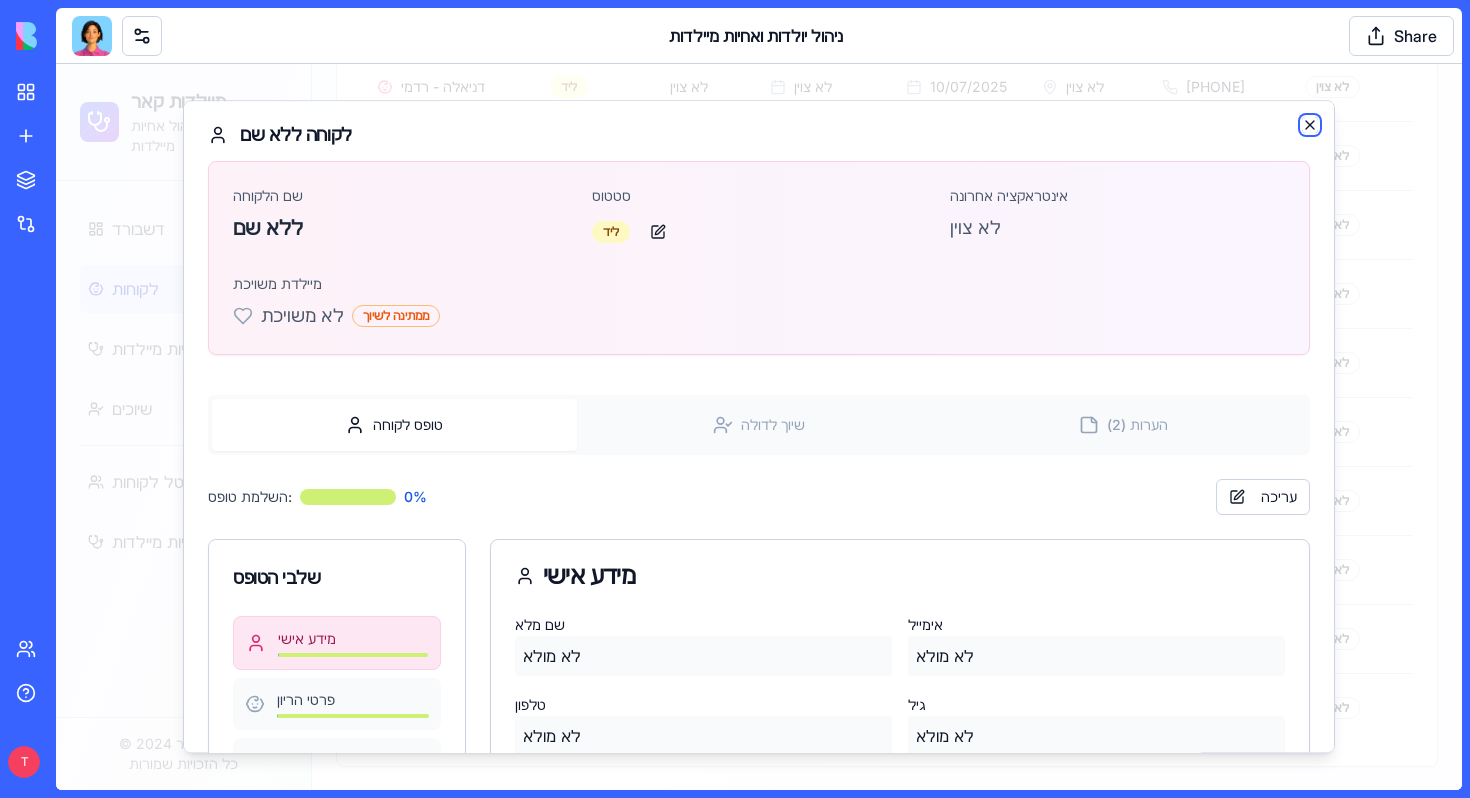 click 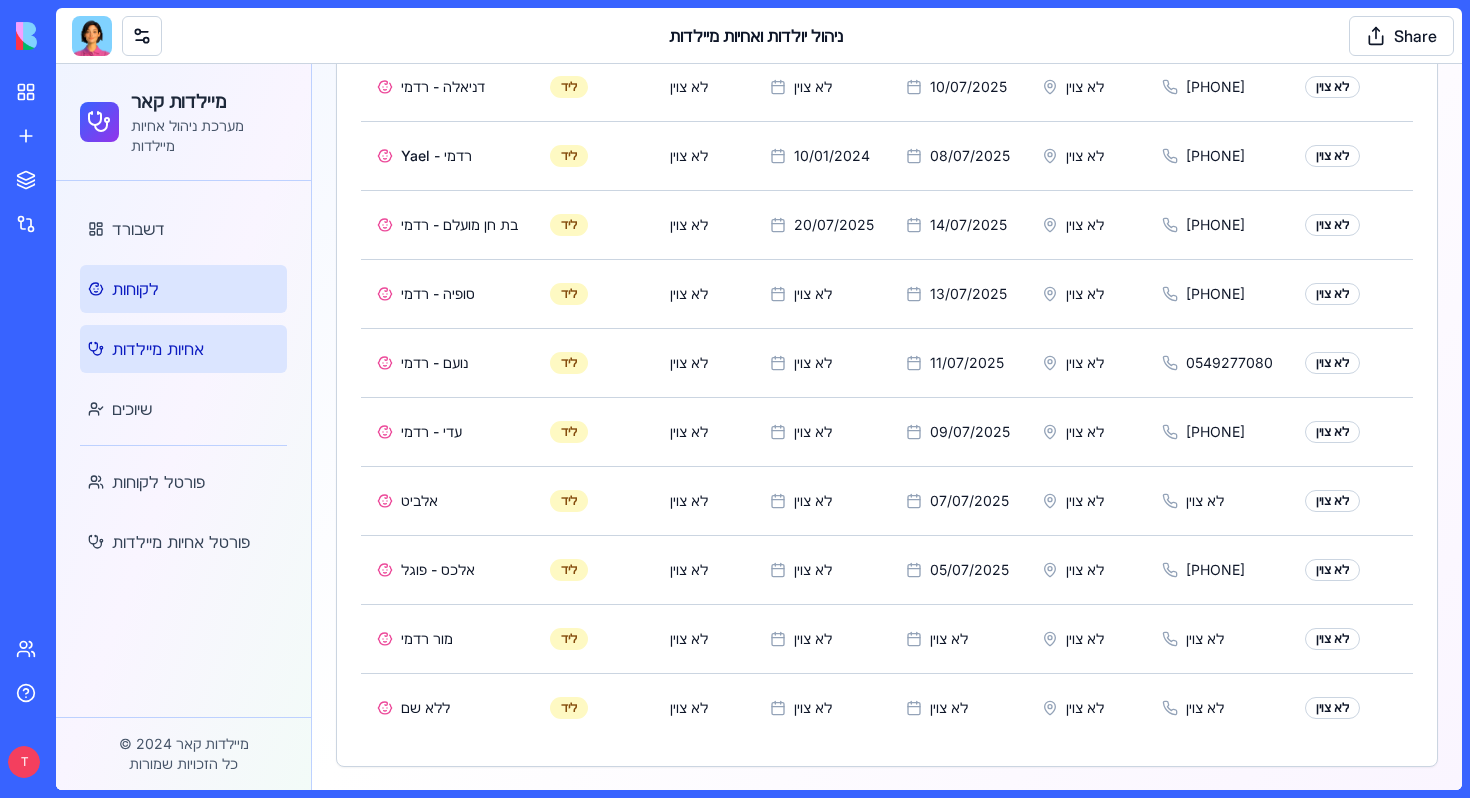 click on "אחיות מיילדות" at bounding box center [158, 349] 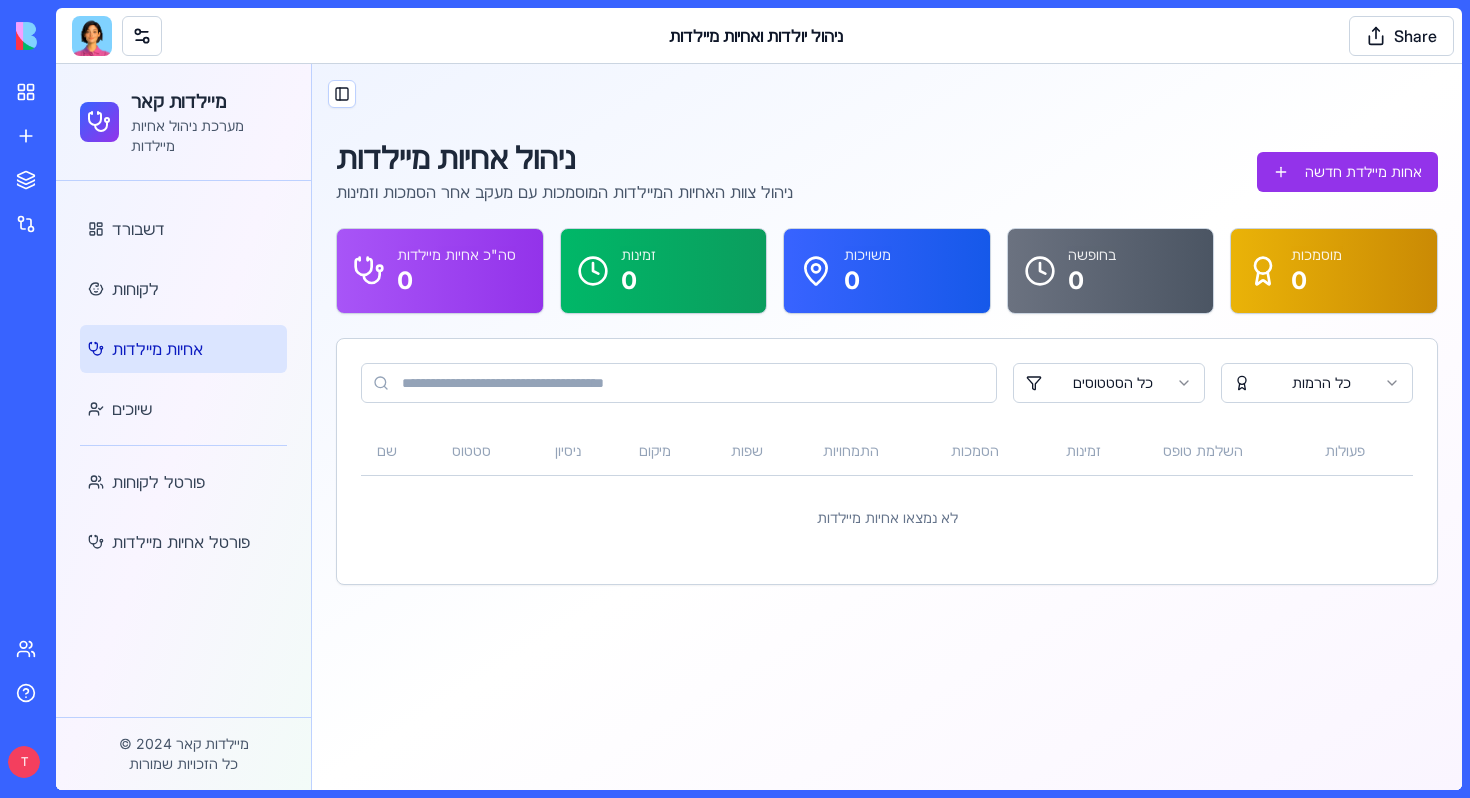 scroll, scrollTop: 0, scrollLeft: 0, axis: both 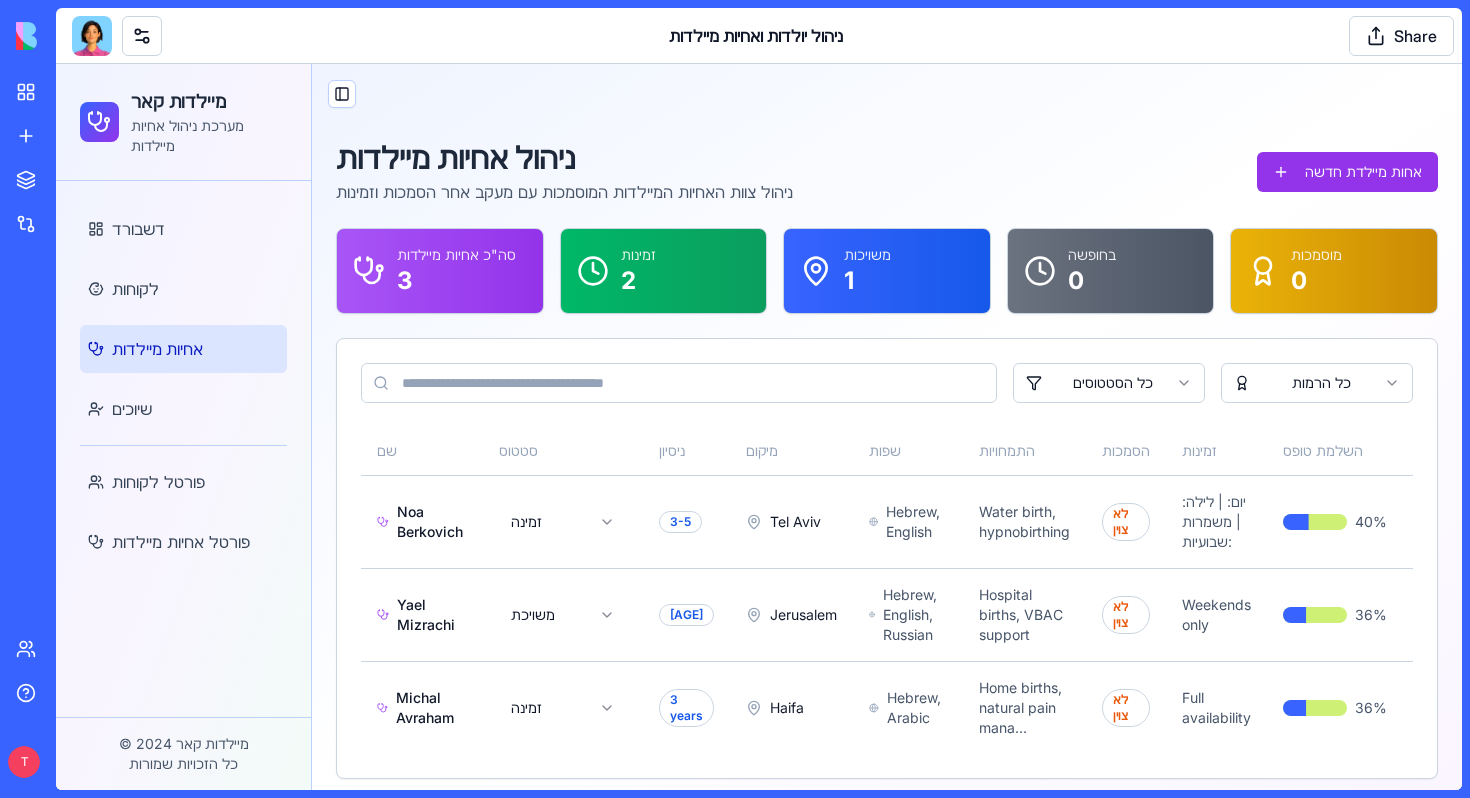 click on "ניהול אחיות מיילדות" at bounding box center (564, 158) 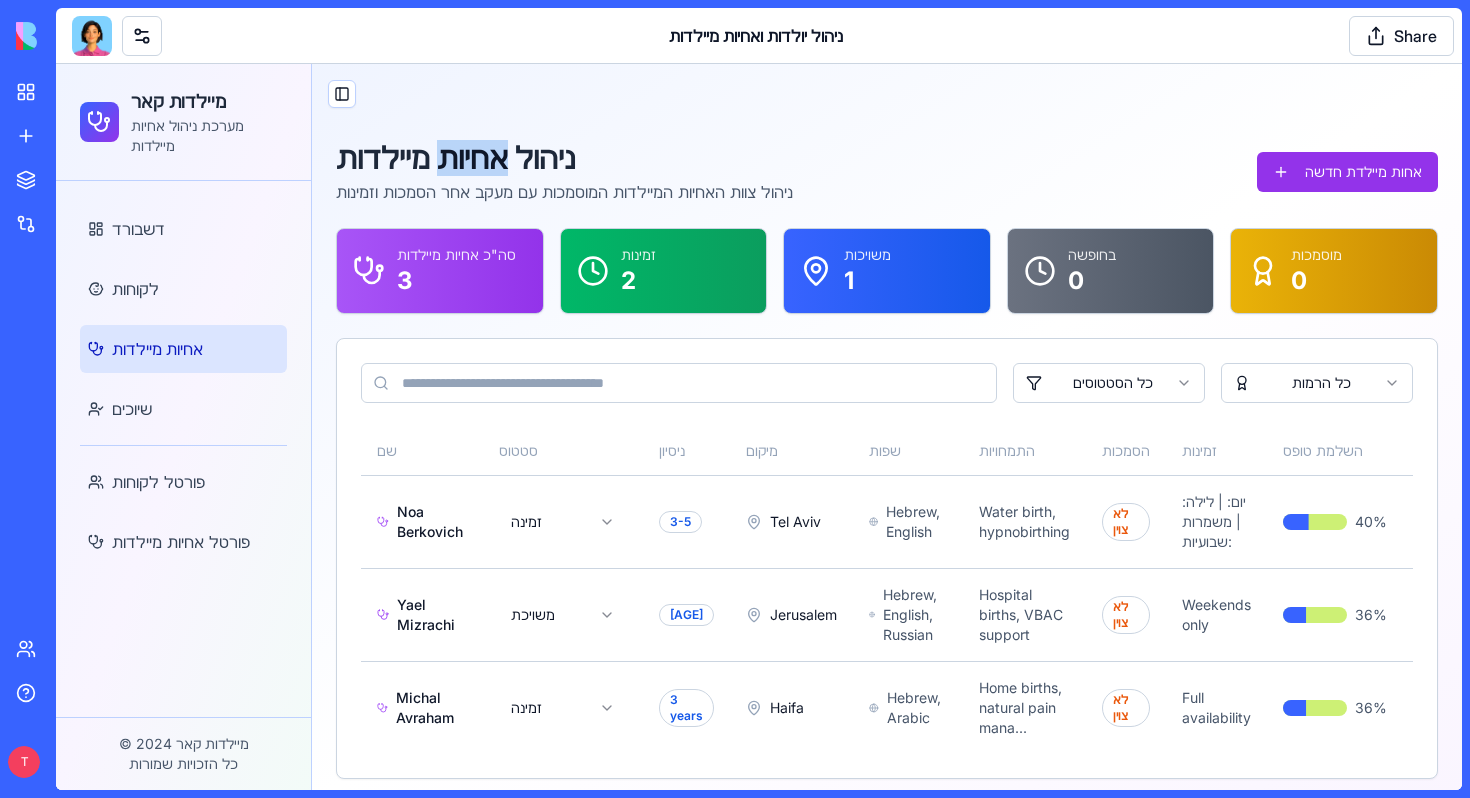 click on "ניהול אחיות מיילדות" at bounding box center [564, 158] 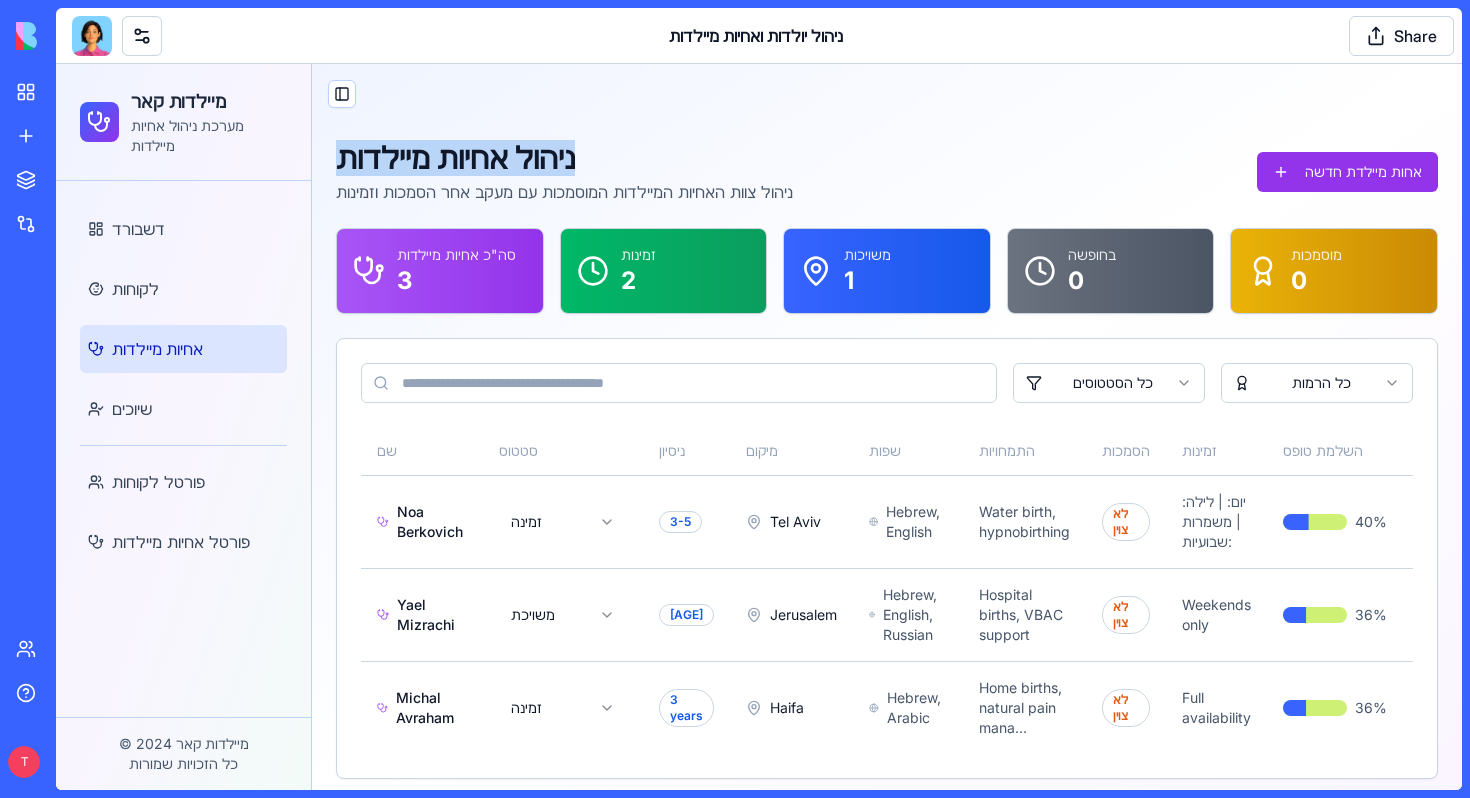 click on "ניהול אחיות מיילדות" at bounding box center [564, 158] 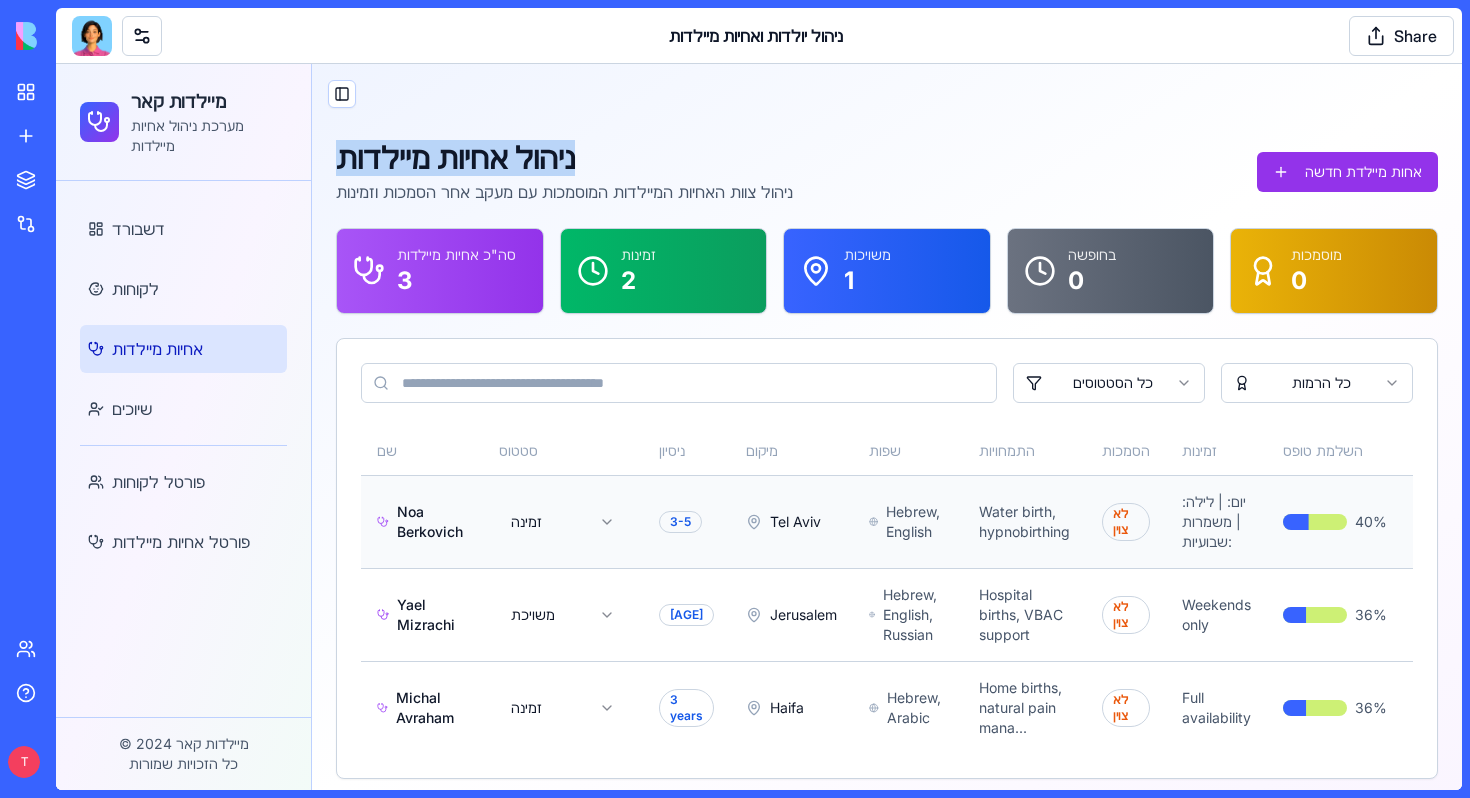 scroll, scrollTop: 12, scrollLeft: 0, axis: vertical 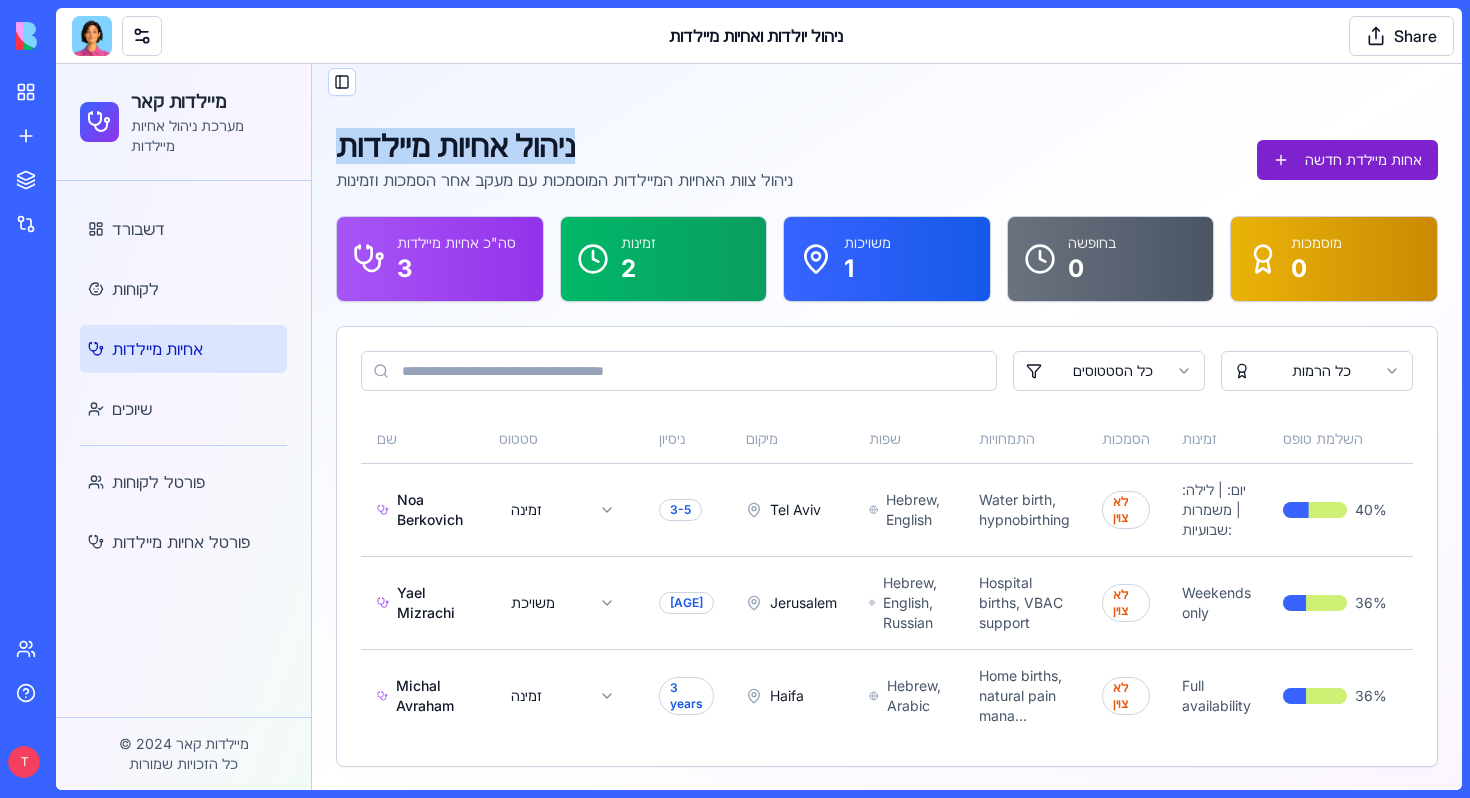 click on "אחות מיילדת חדשה" at bounding box center (1347, 160) 